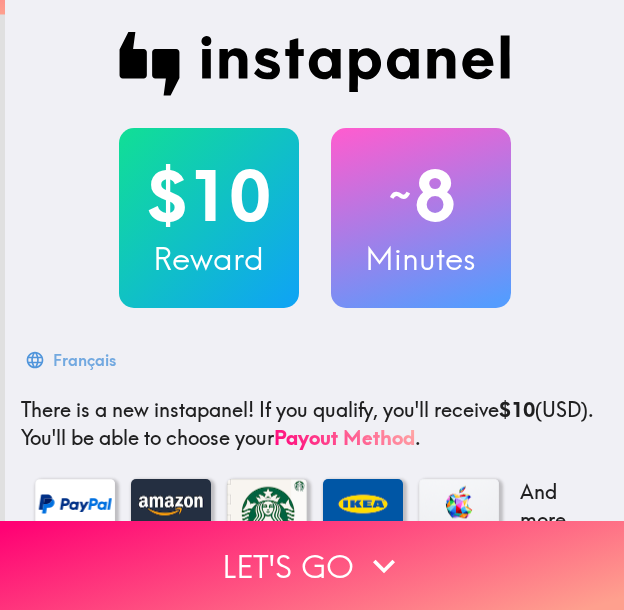 scroll, scrollTop: 0, scrollLeft: 0, axis: both 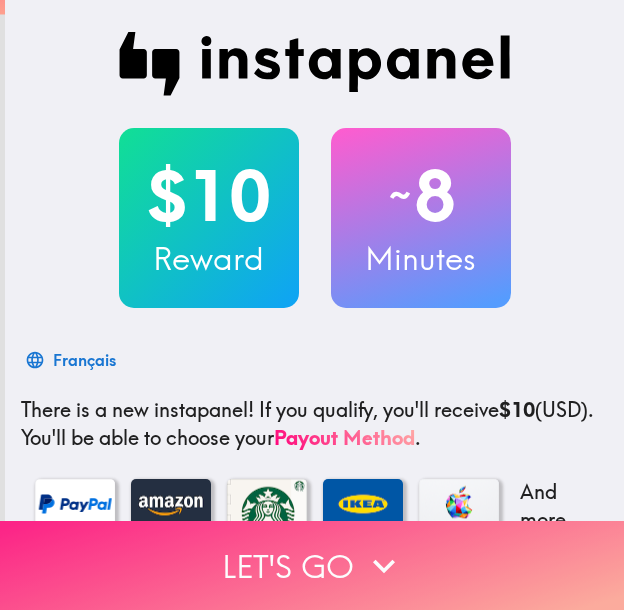 click on "Let's go" at bounding box center (312, 565) 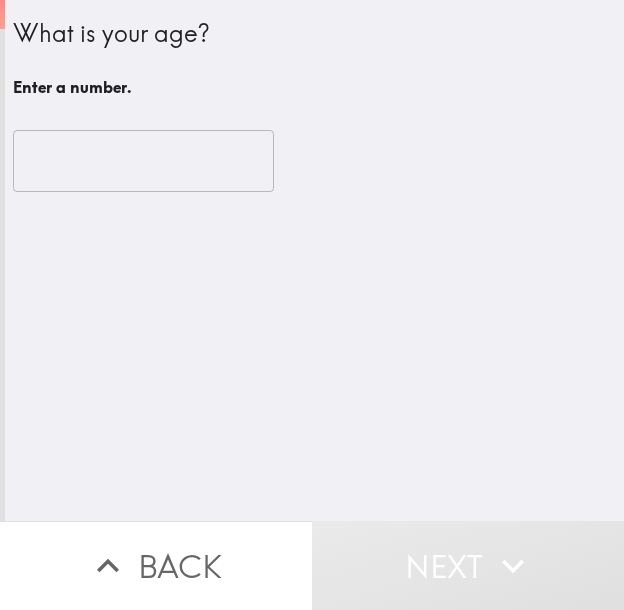 type 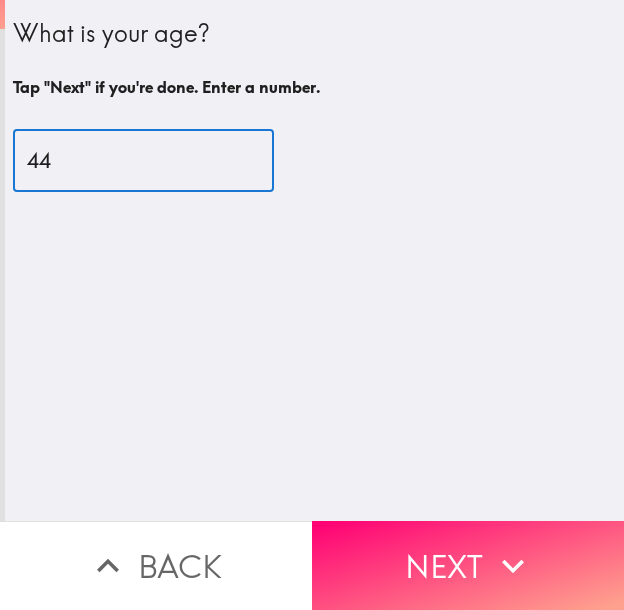 type on "44" 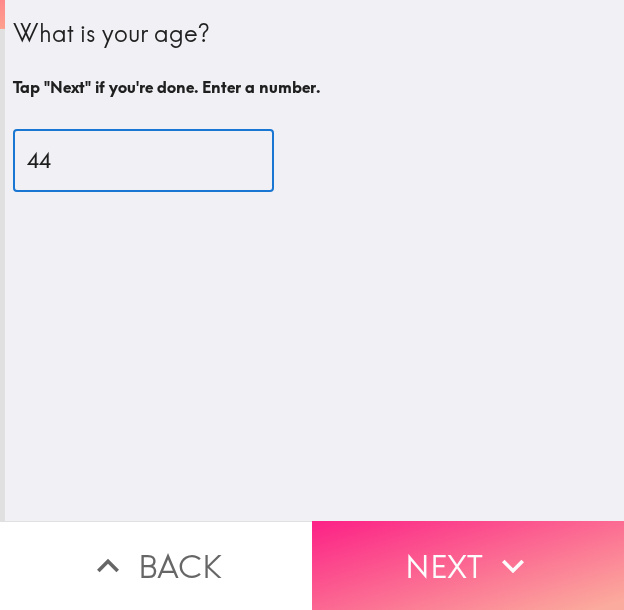 click on "Next" at bounding box center (468, 565) 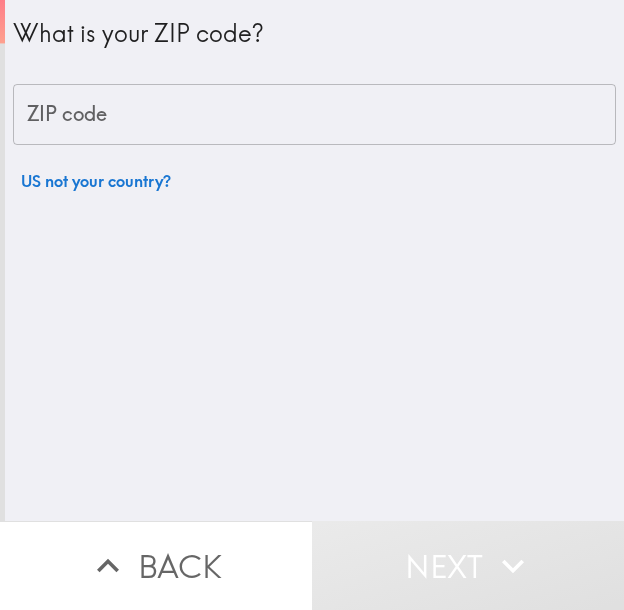 click on "ZIP code" at bounding box center (314, 115) 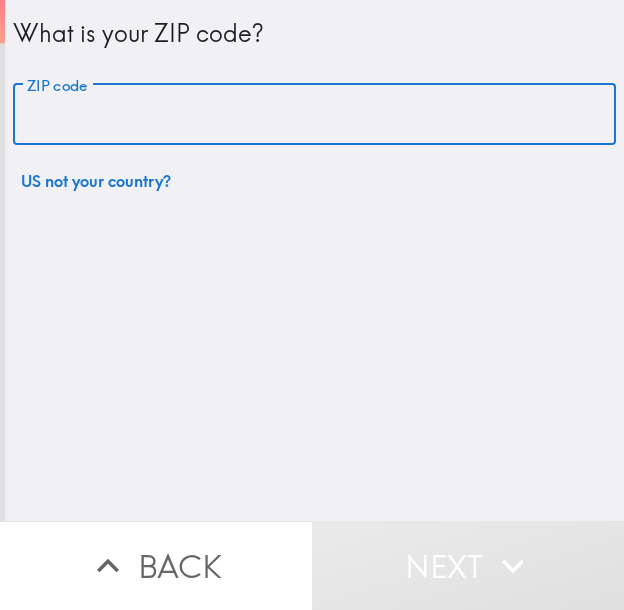 paste on "[POSTAL_CODE]" 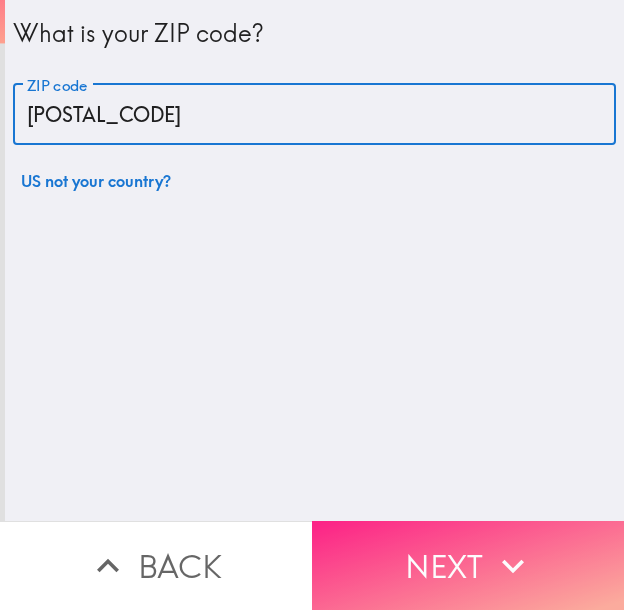 type on "[POSTAL_CODE]" 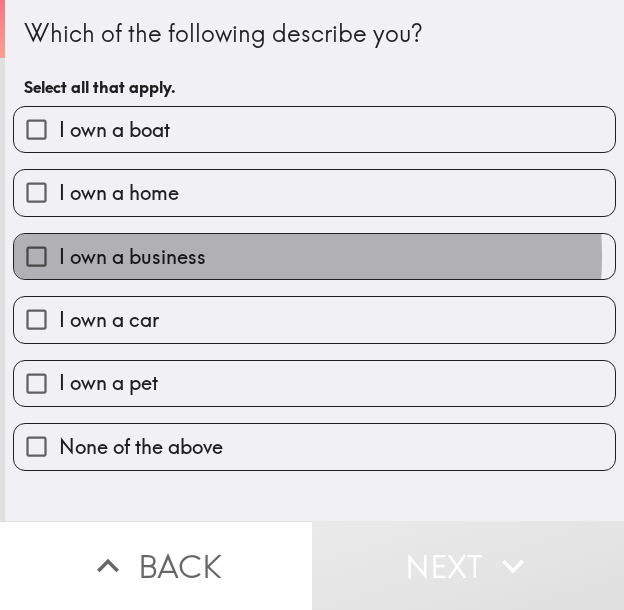 click on "I own a business" at bounding box center (314, 256) 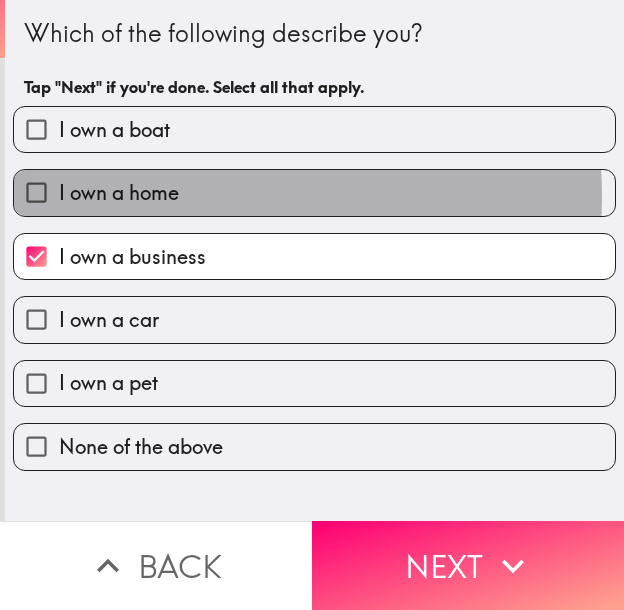click on "I own a home" at bounding box center (314, 192) 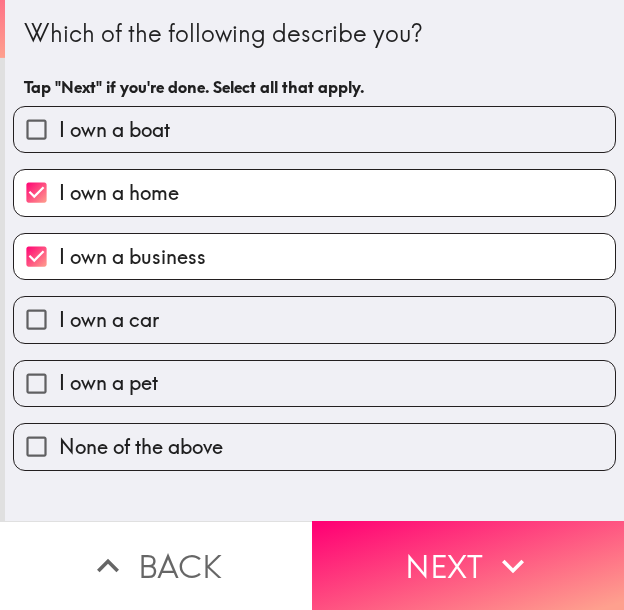 click on "I own a car" at bounding box center [314, 319] 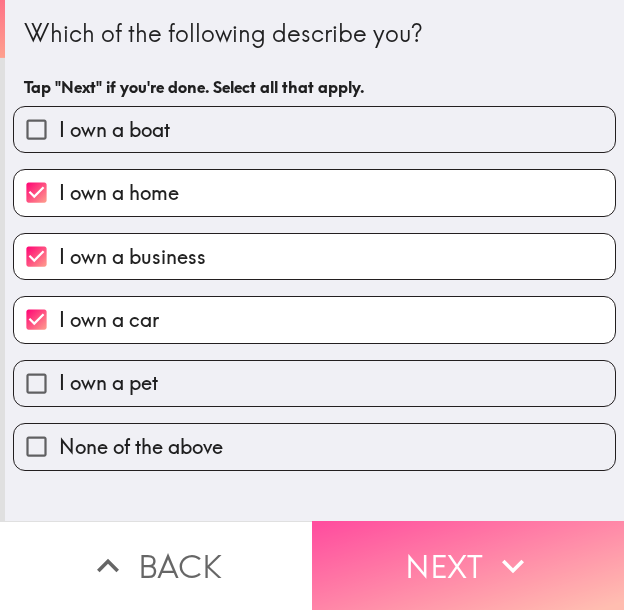 click 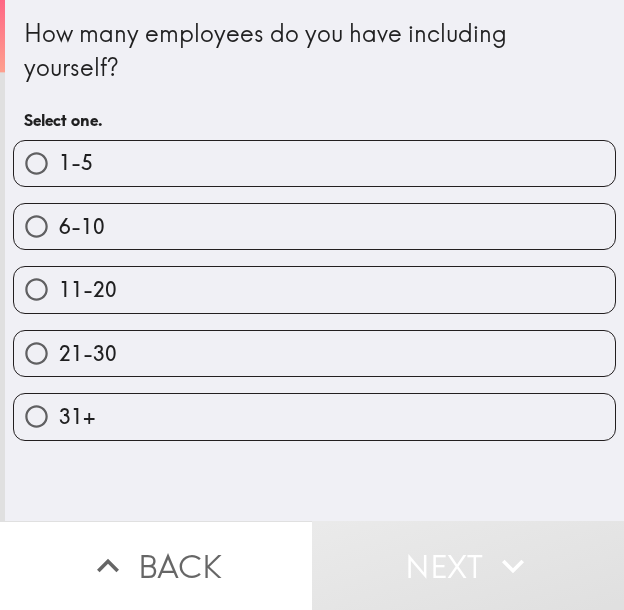 click on "1-5" at bounding box center (314, 163) 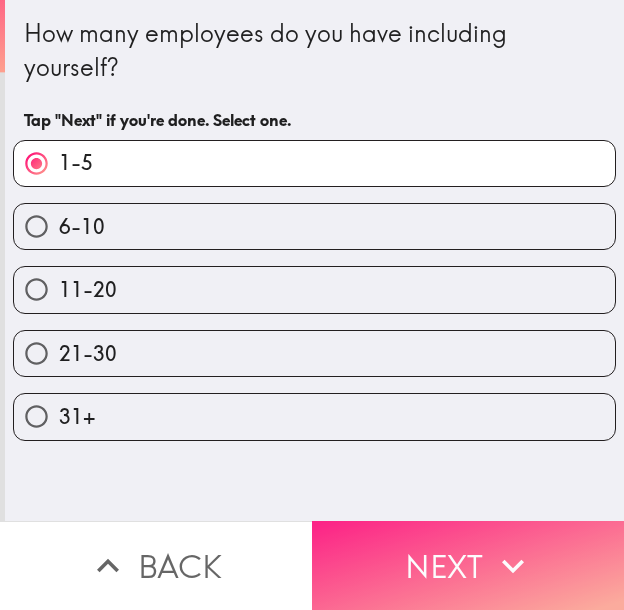 click on "Next" at bounding box center [468, 565] 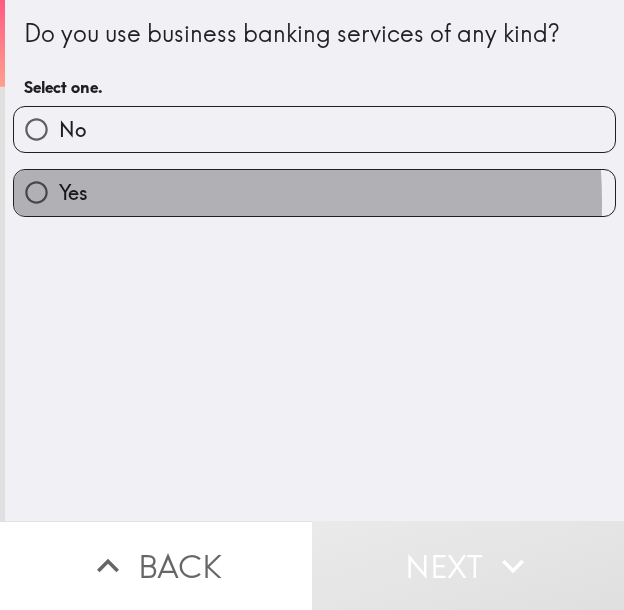 click on "Yes" at bounding box center (314, 192) 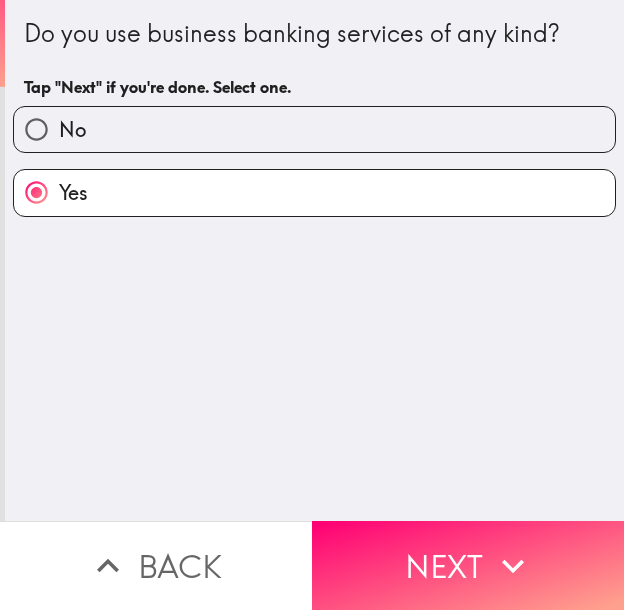 click 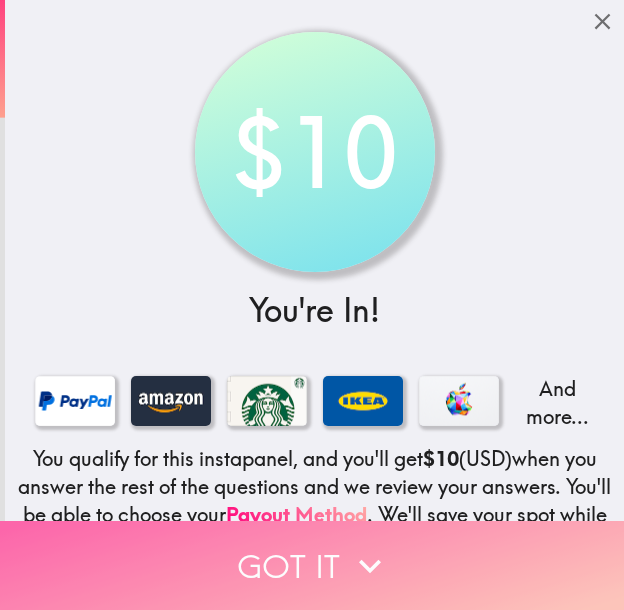 click on "Got it" at bounding box center (312, 565) 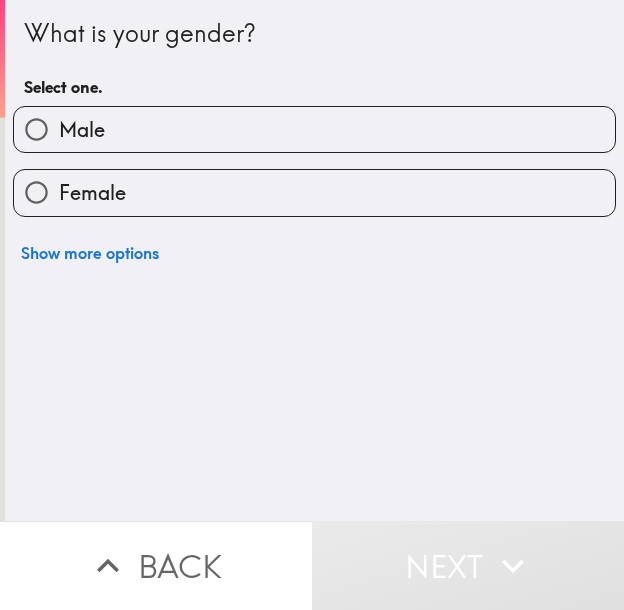 click on "Female" at bounding box center (92, 193) 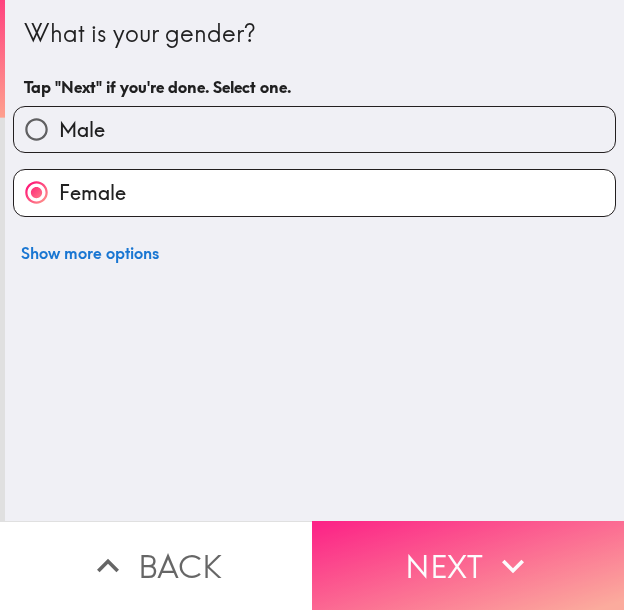 click on "Next" at bounding box center (468, 565) 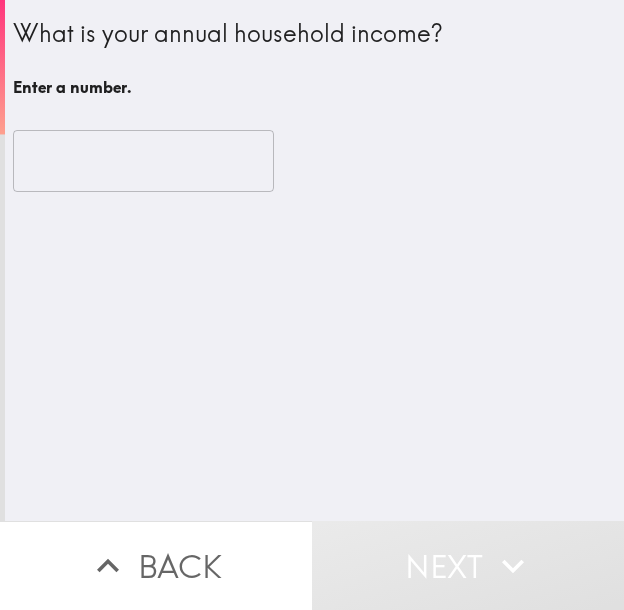 drag, startPoint x: 466, startPoint y: 42, endPoint x: 449, endPoint y: 181, distance: 140.0357 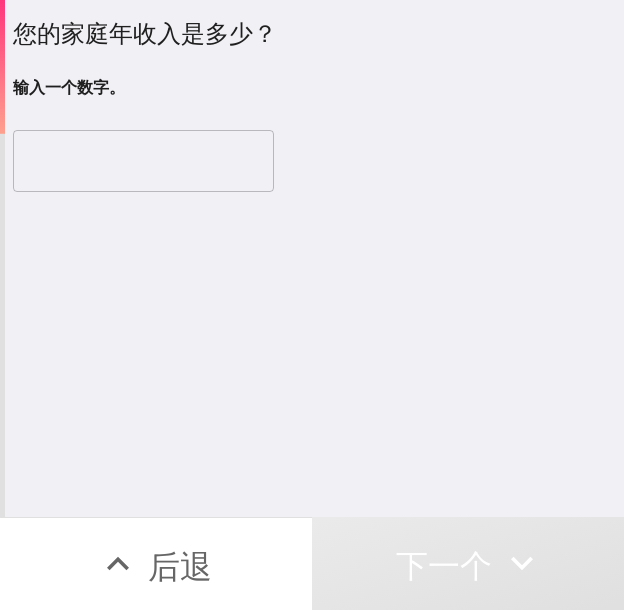 click at bounding box center (143, 161) 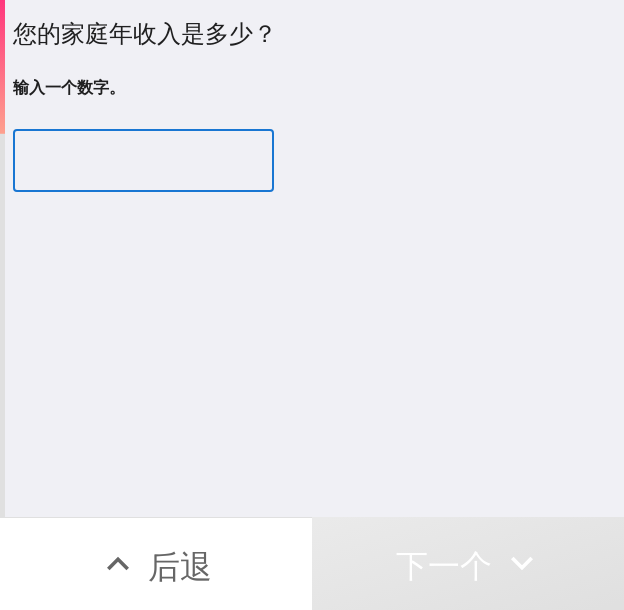 paste on "250000" 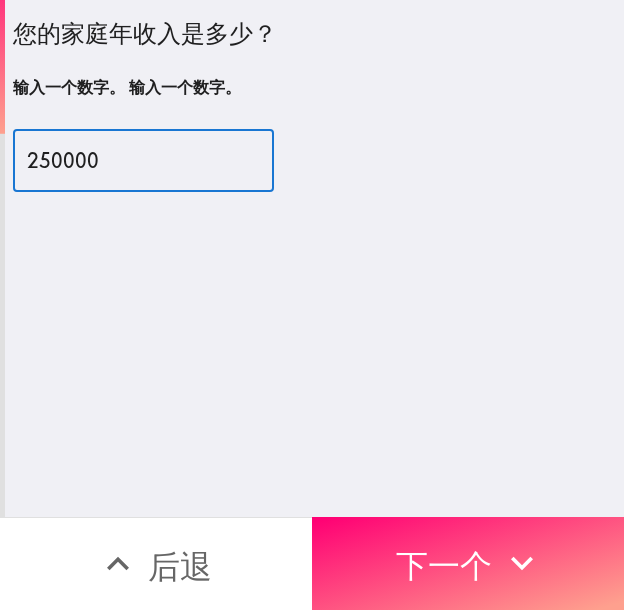 type on "250000" 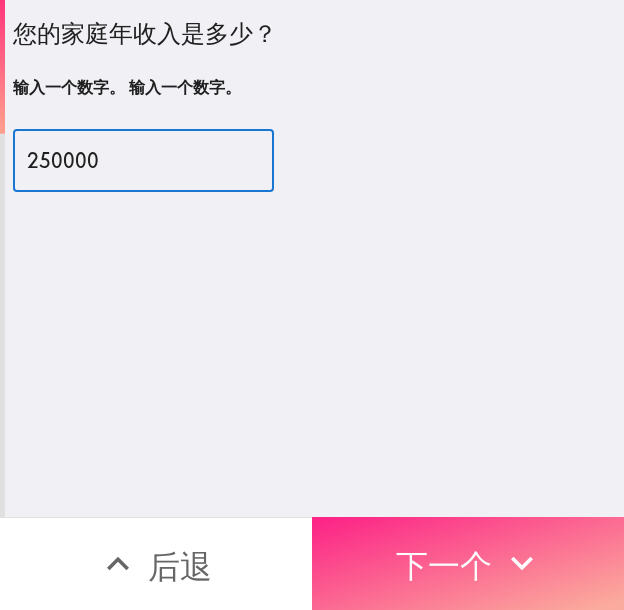 click 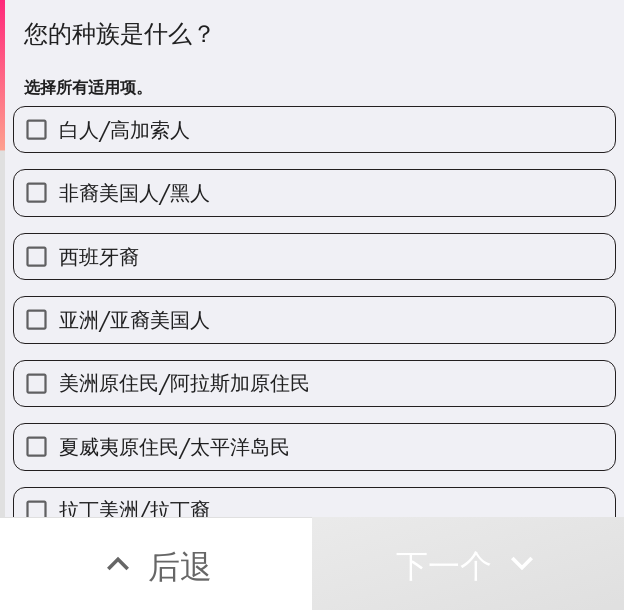 click on "白人/高加索人" at bounding box center [124, 129] 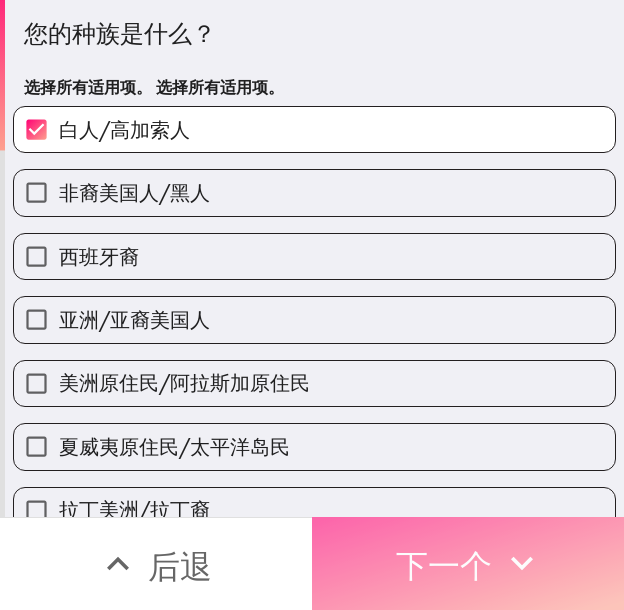 click 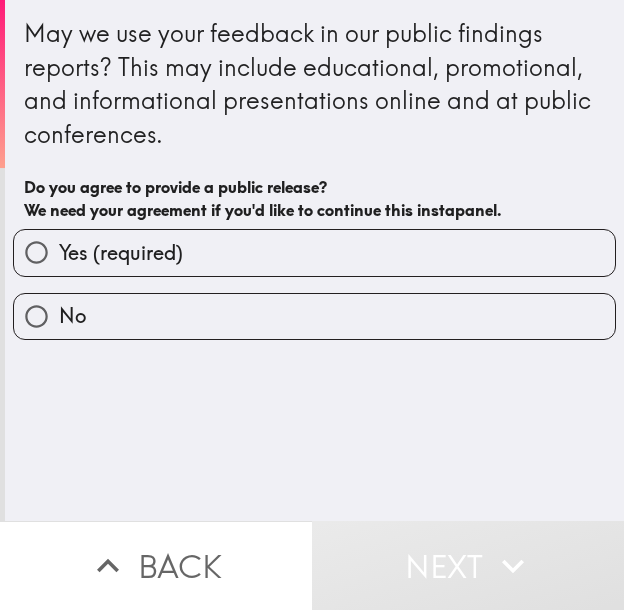 click on "Yes (required)" at bounding box center [314, 252] 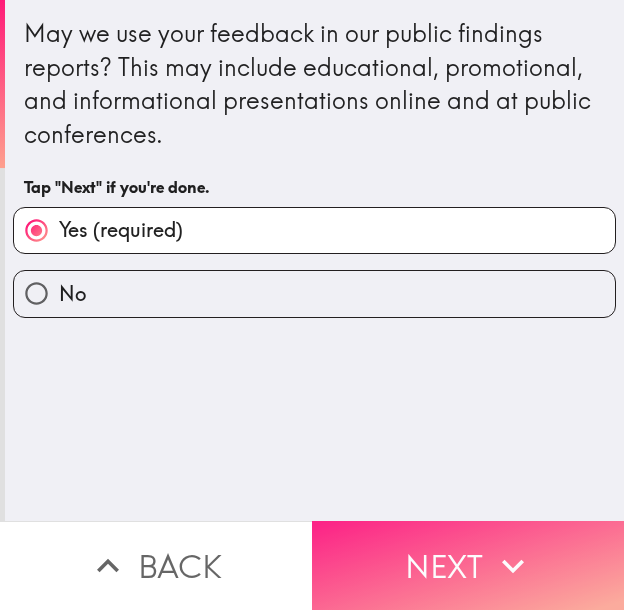 click on "Next" at bounding box center [468, 565] 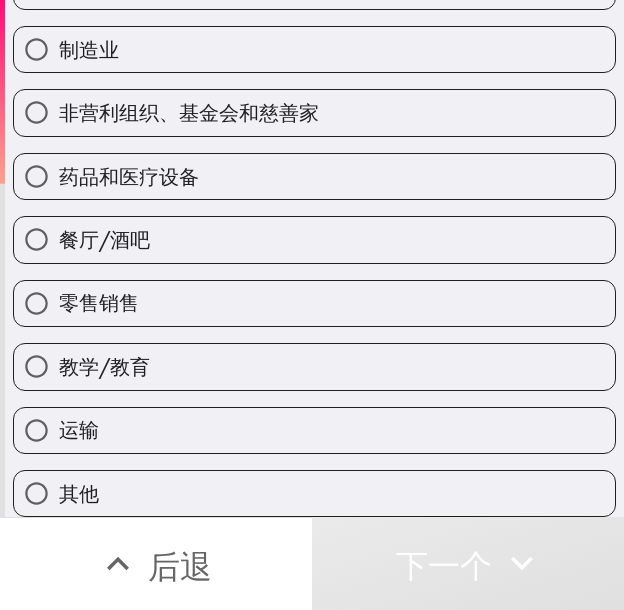 scroll, scrollTop: 856, scrollLeft: 0, axis: vertical 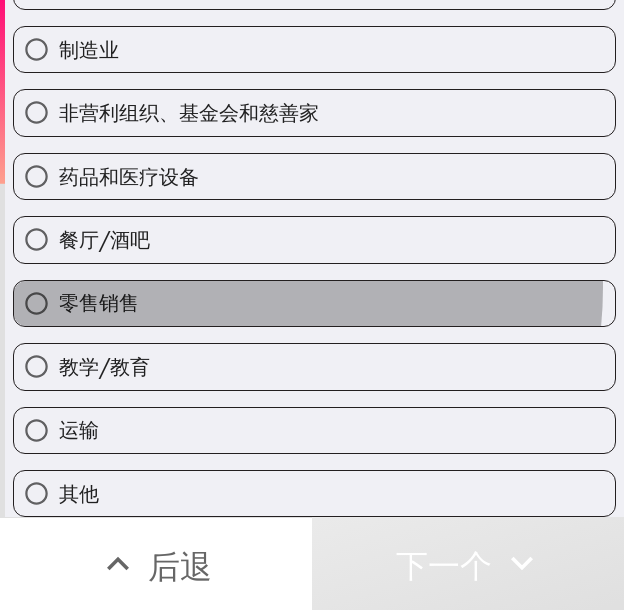 click on "零售销售" at bounding box center [314, 303] 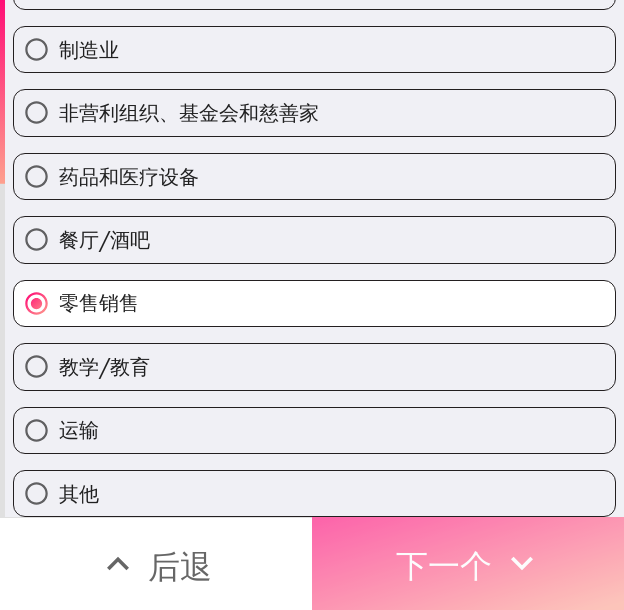 click on "下一个" at bounding box center [444, 563] 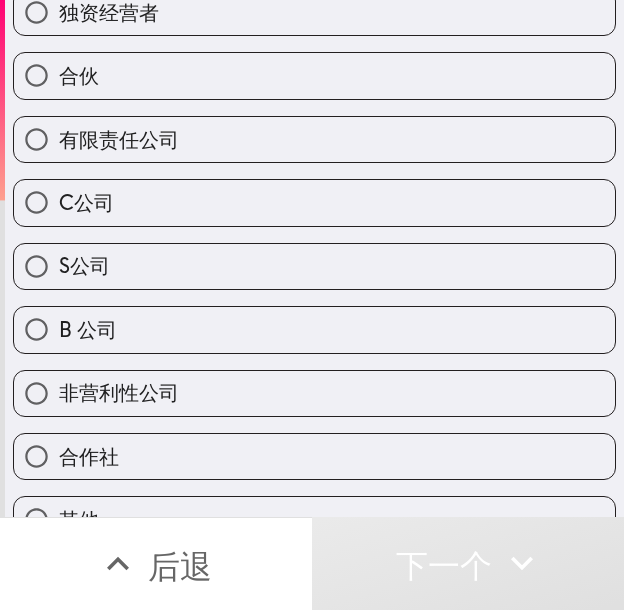 scroll, scrollTop: 0, scrollLeft: 0, axis: both 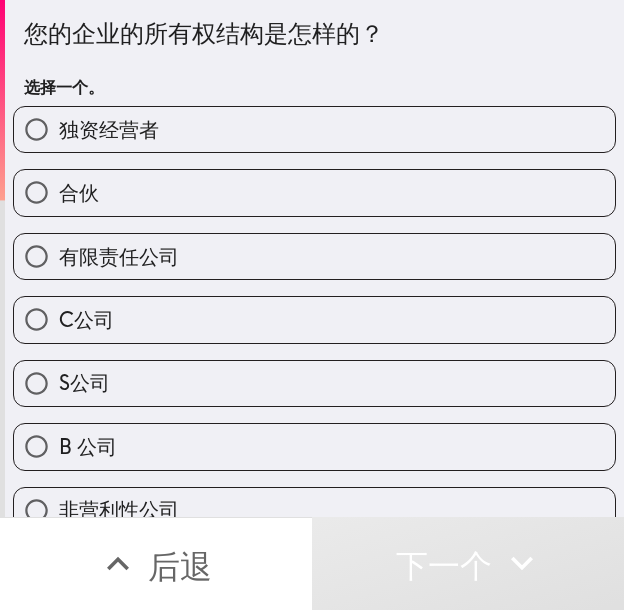 click on "合伙" at bounding box center [314, 192] 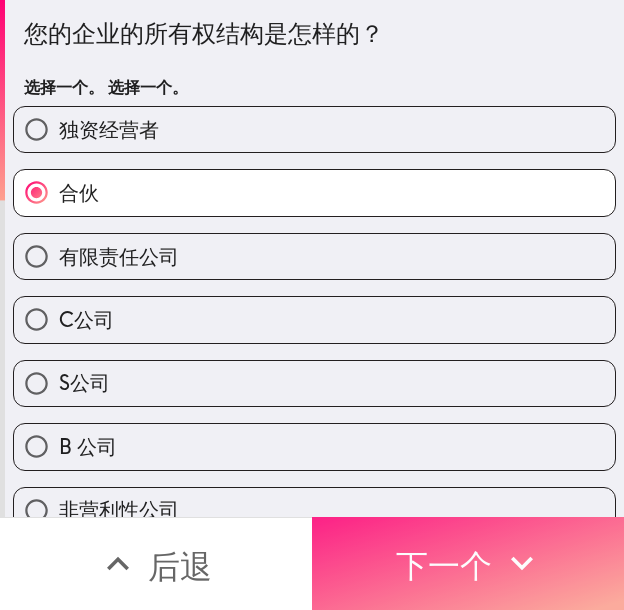 click 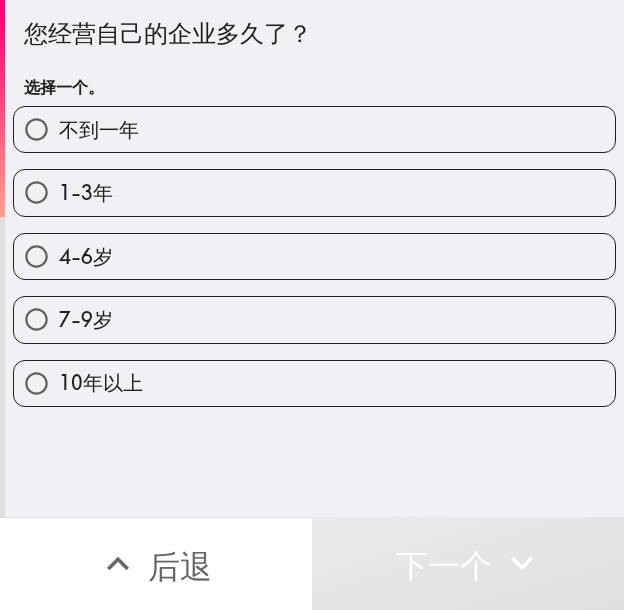 click on "7-9岁" at bounding box center [314, 319] 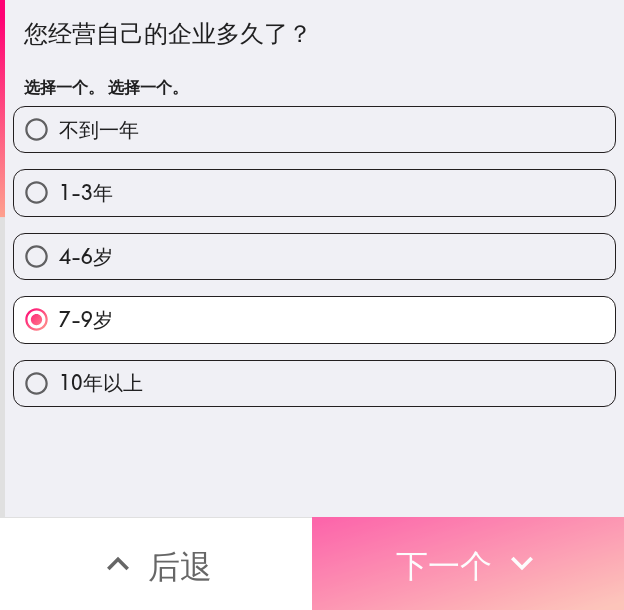 click on "下一个" at bounding box center [444, 566] 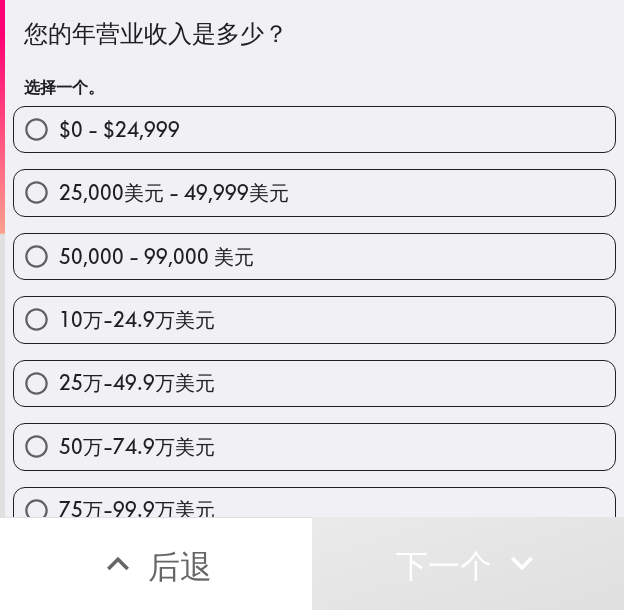 click on "25万-49.9万美元" at bounding box center (137, 382) 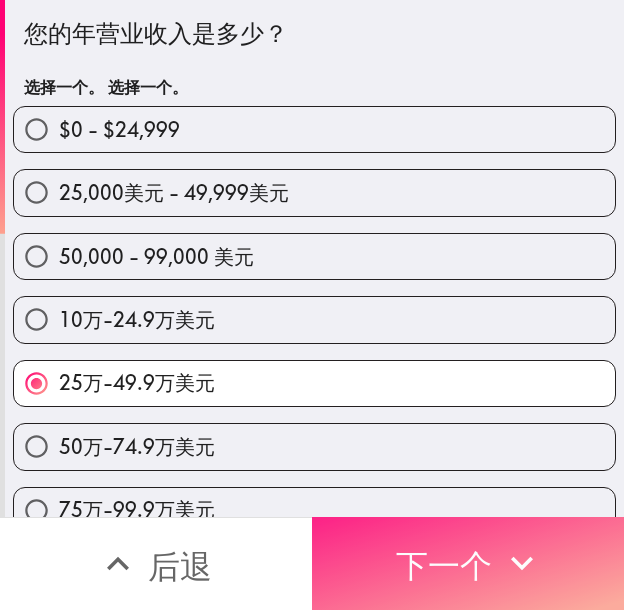 click on "下一个" at bounding box center (468, 563) 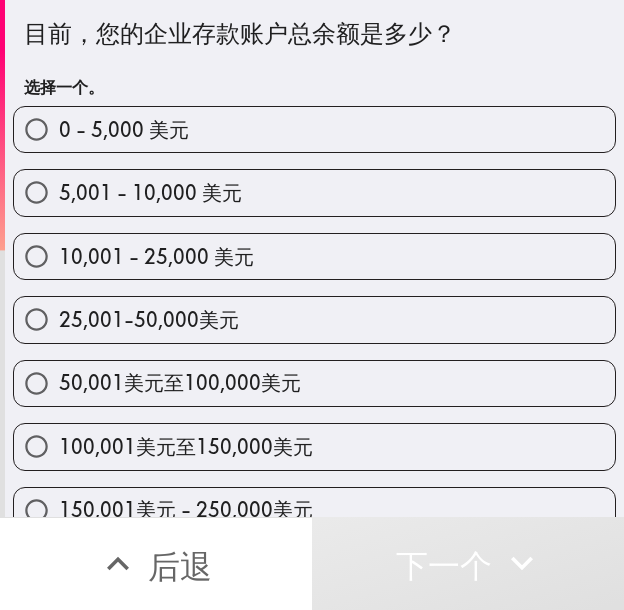 click on "50,001美元至100,000美元" at bounding box center [314, 383] 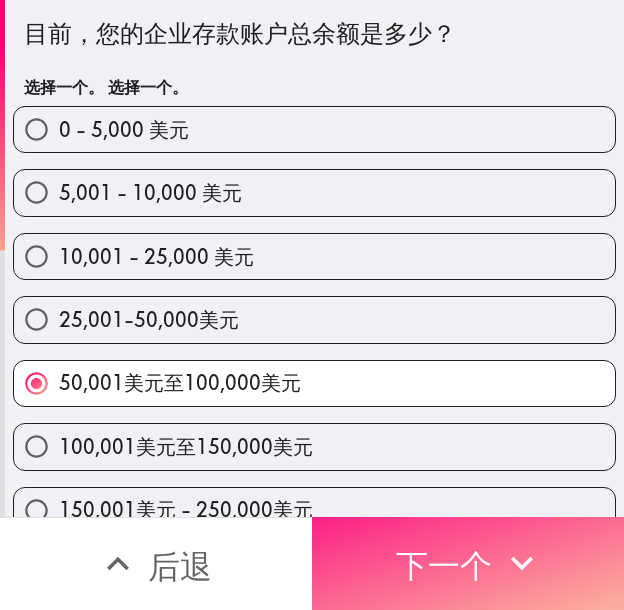 click on "下一个" at bounding box center (468, 563) 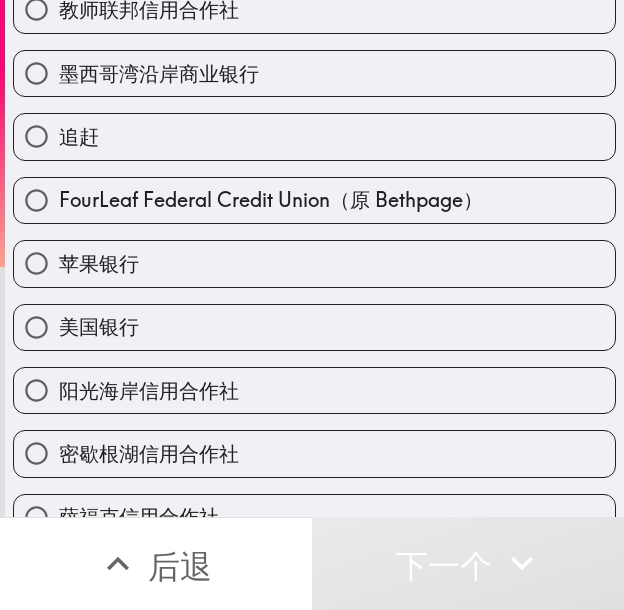 scroll, scrollTop: 200, scrollLeft: 0, axis: vertical 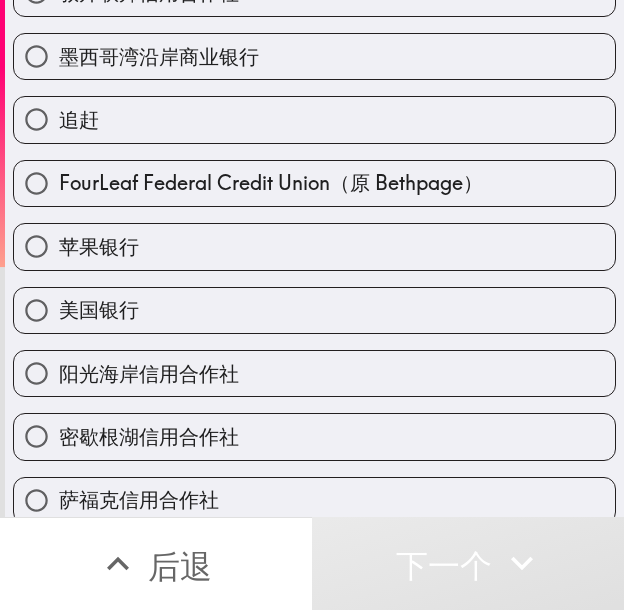 drag, startPoint x: 191, startPoint y: 253, endPoint x: 251, endPoint y: 323, distance: 92.19544 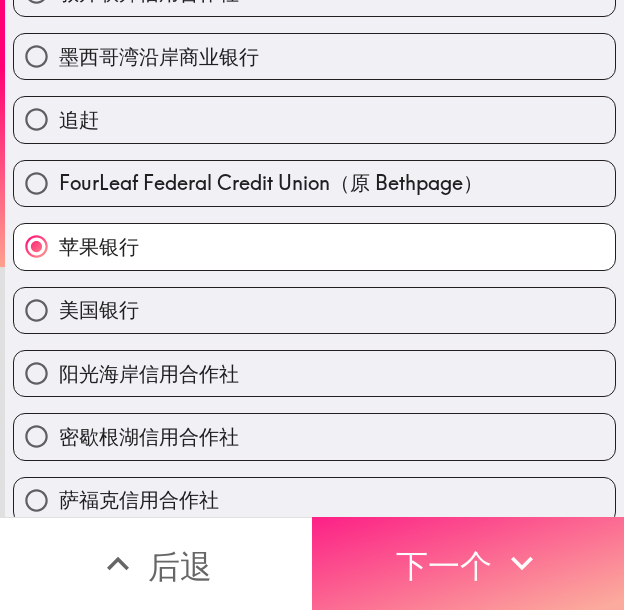 click on "下一个" at bounding box center (444, 566) 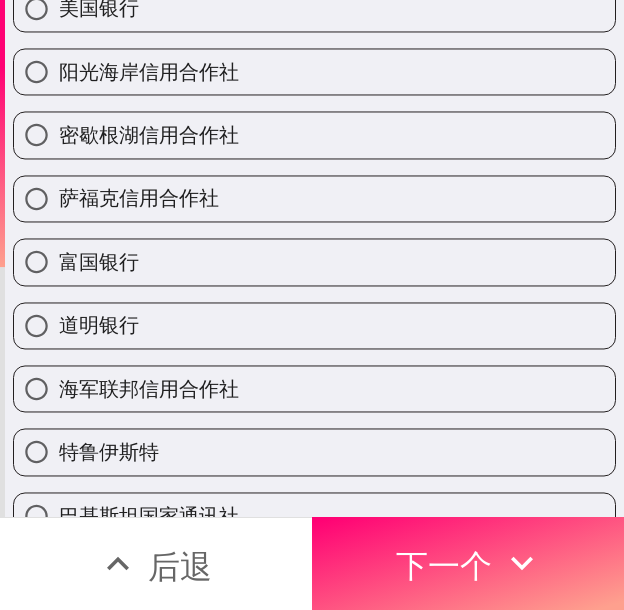 scroll, scrollTop: 0, scrollLeft: 0, axis: both 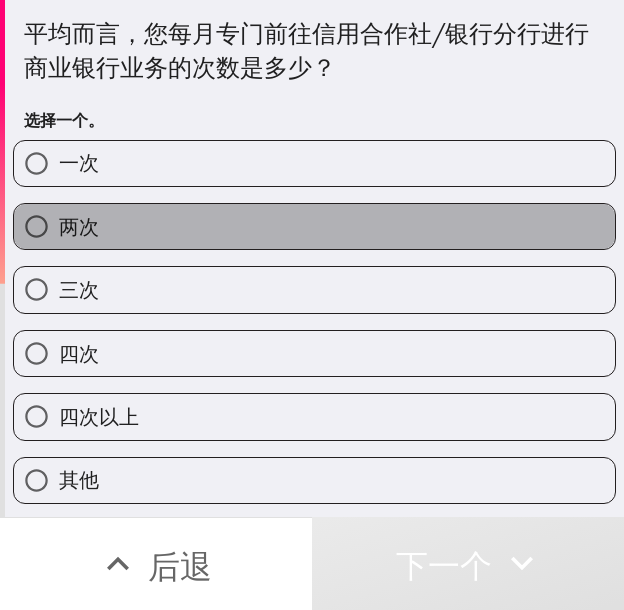 click on "两次" at bounding box center (314, 226) 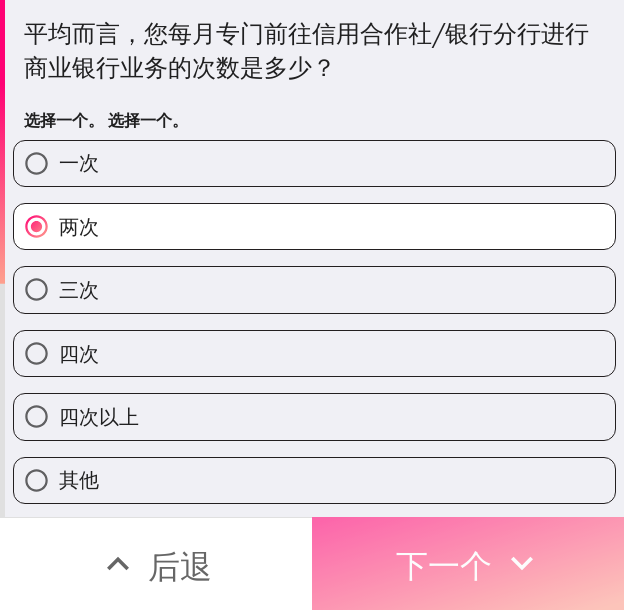 click on "下一个" at bounding box center (444, 566) 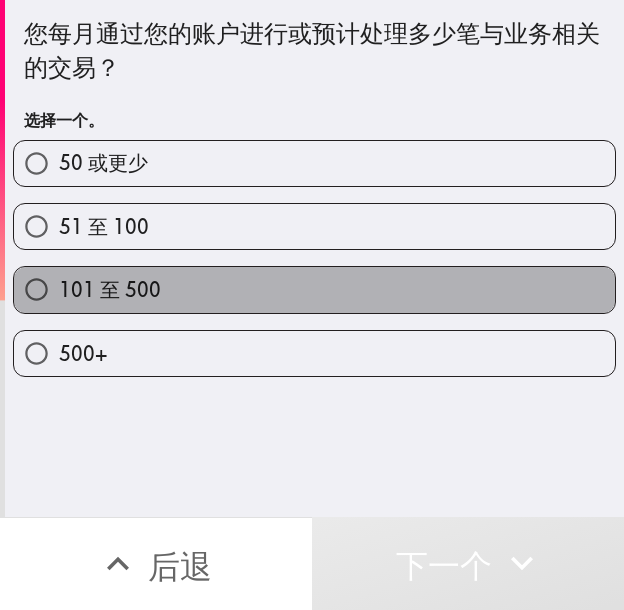 click on "101 至 500" at bounding box center [314, 289] 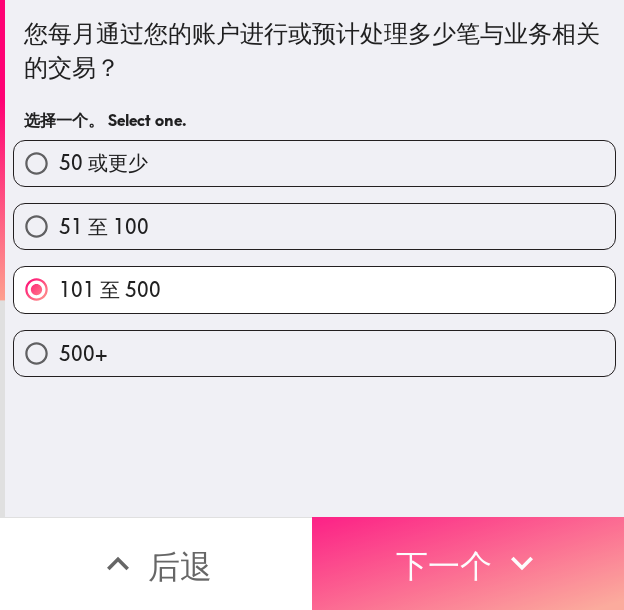 click on "下一个" at bounding box center [468, 563] 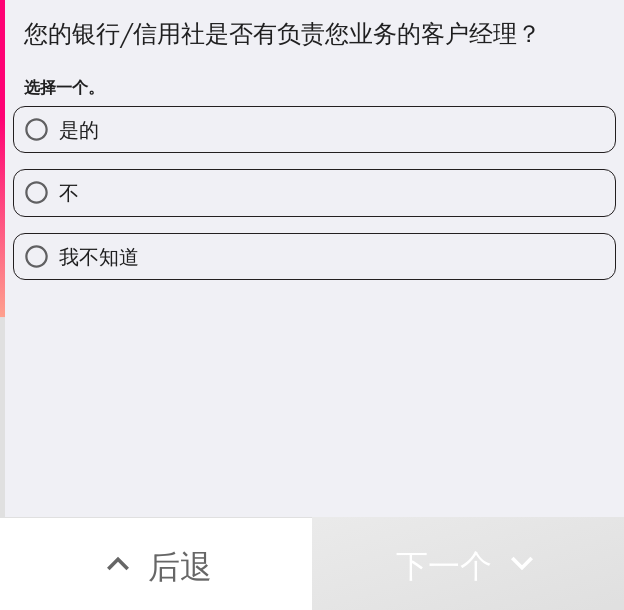 click on "是的" at bounding box center (314, 129) 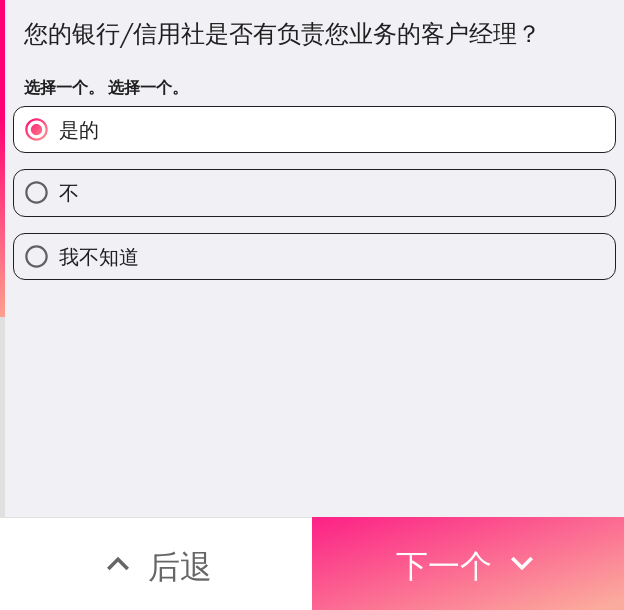 click 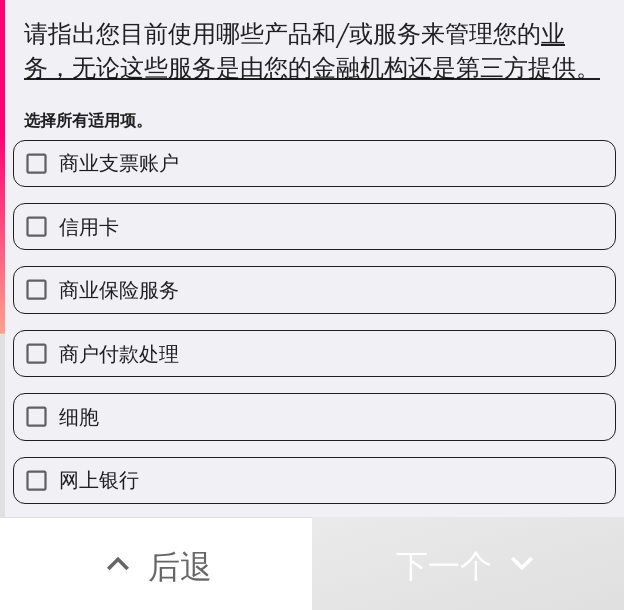 click on "商业支票账户" at bounding box center (314, 163) 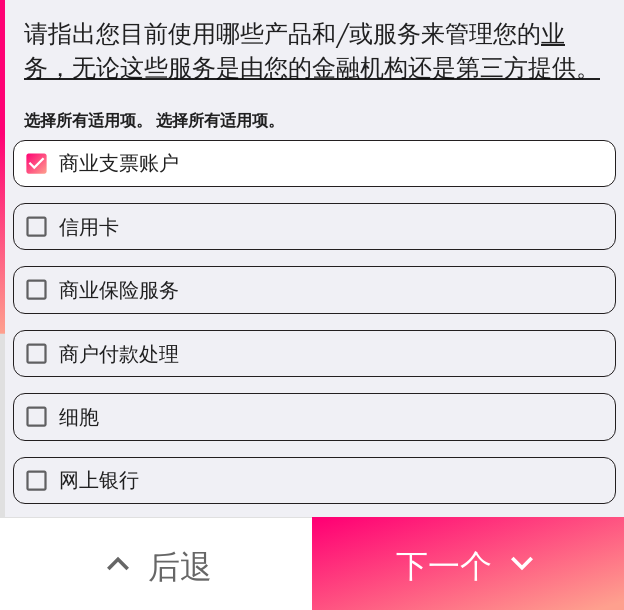 click on "信用卡" at bounding box center [314, 226] 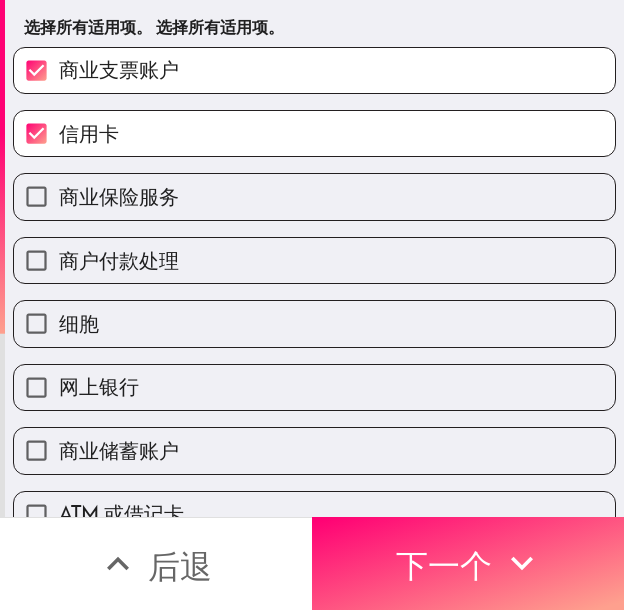 scroll, scrollTop: 100, scrollLeft: 0, axis: vertical 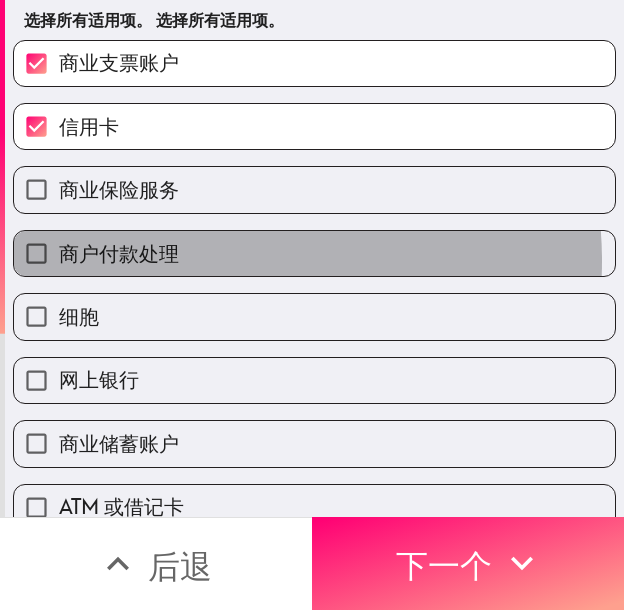 click on "商户付款处理" at bounding box center (314, 253) 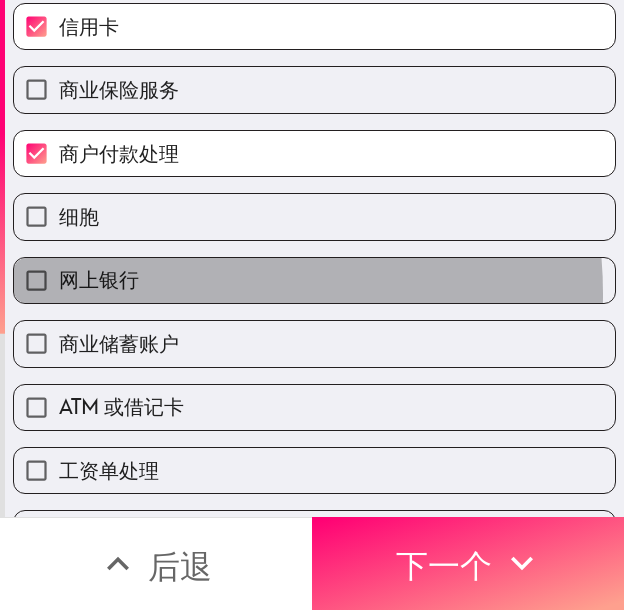 click on "网上银行" at bounding box center [314, 280] 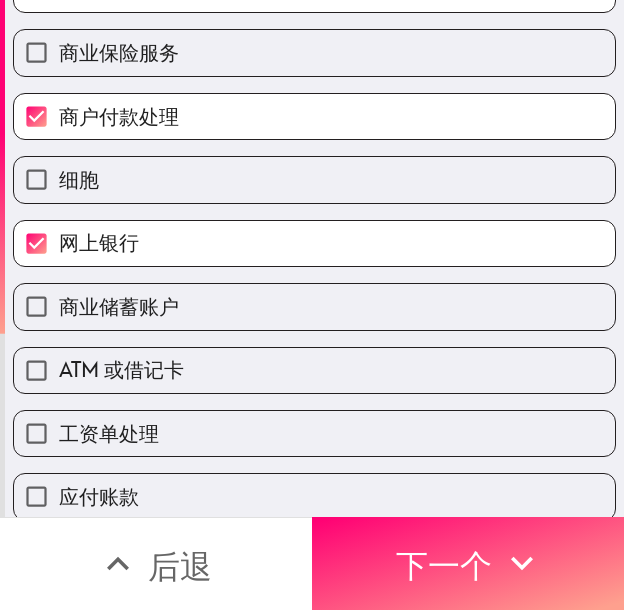 scroll, scrollTop: 300, scrollLeft: 0, axis: vertical 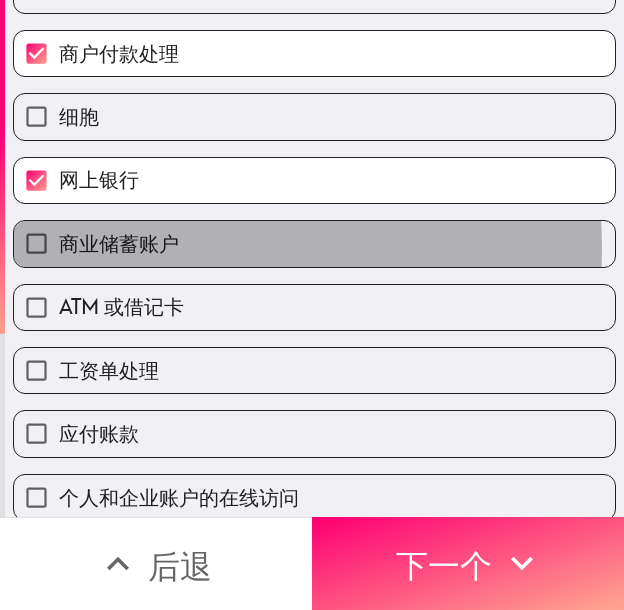 click on "商业储蓄账户" at bounding box center (314, 243) 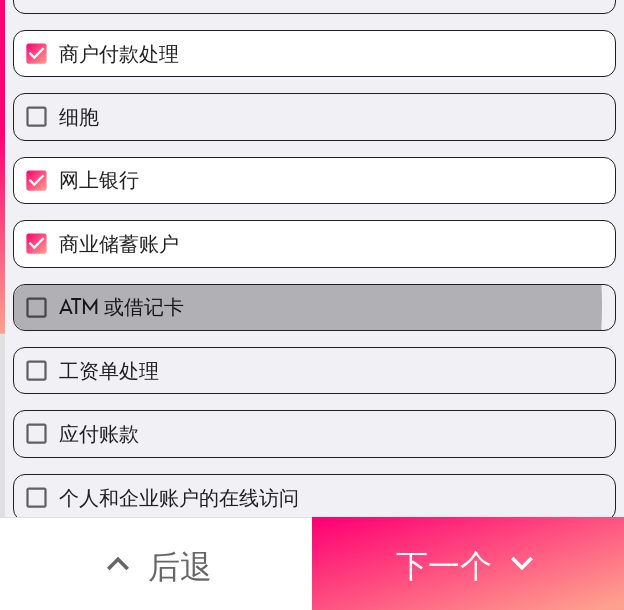 click on "ATM 或借记卡" at bounding box center [314, 307] 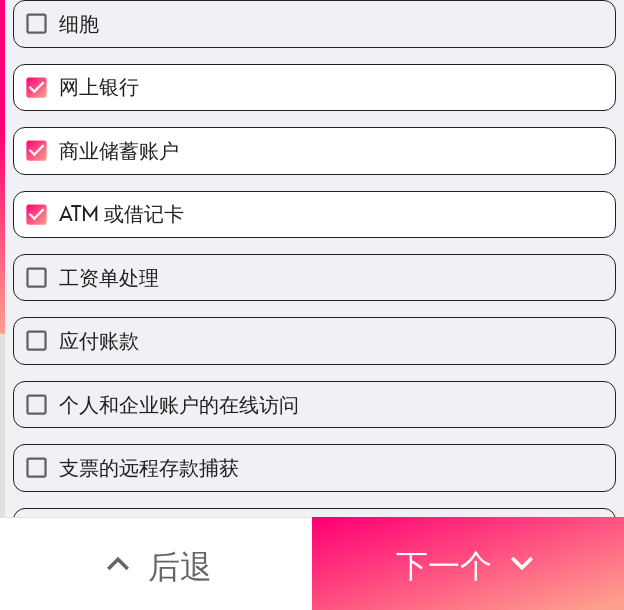 scroll, scrollTop: 400, scrollLeft: 0, axis: vertical 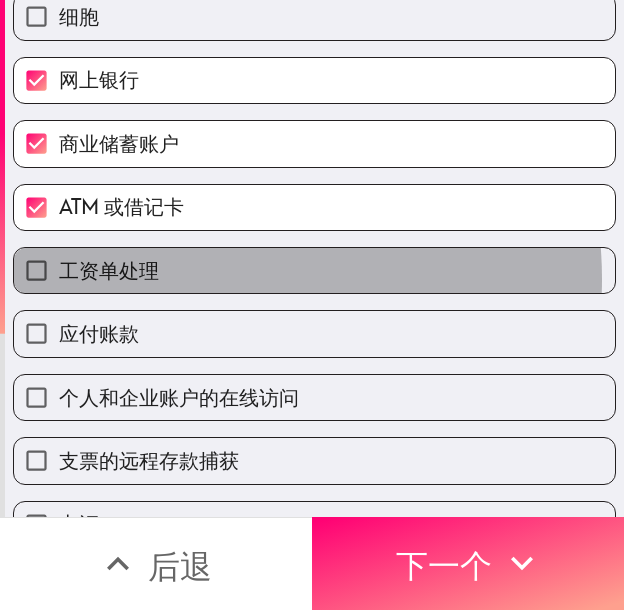 click on "工资单处理" at bounding box center (314, 270) 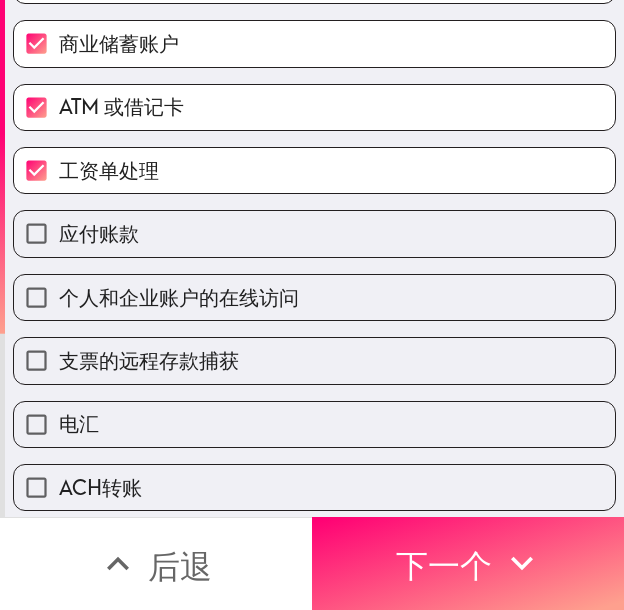 click on "个人和企业账户的在线访问" at bounding box center [179, 297] 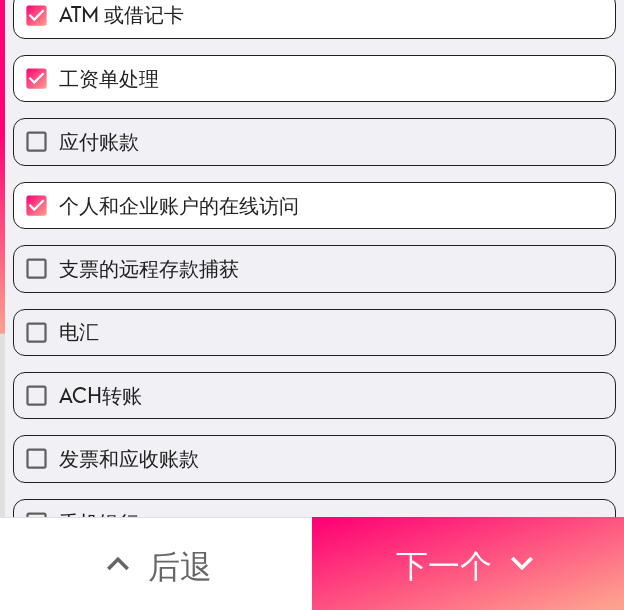 scroll, scrollTop: 600, scrollLeft: 0, axis: vertical 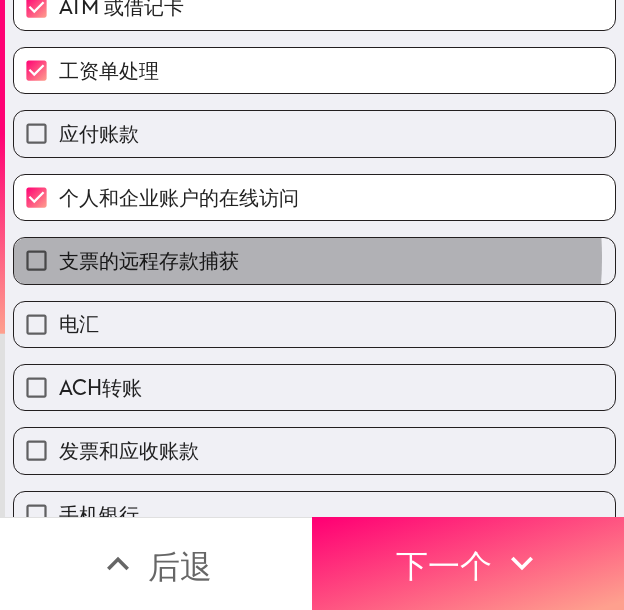click on "支票的远程存款捕获" at bounding box center [314, 260] 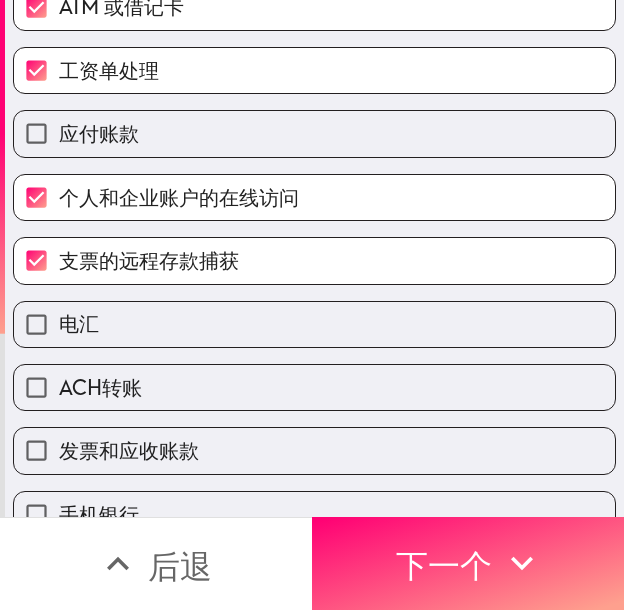 click on "支票的远程存款捕获" at bounding box center (314, 260) 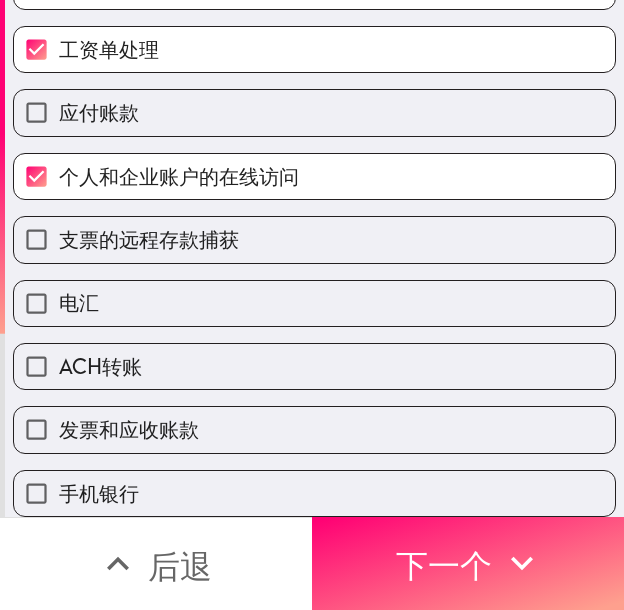 scroll, scrollTop: 670, scrollLeft: 0, axis: vertical 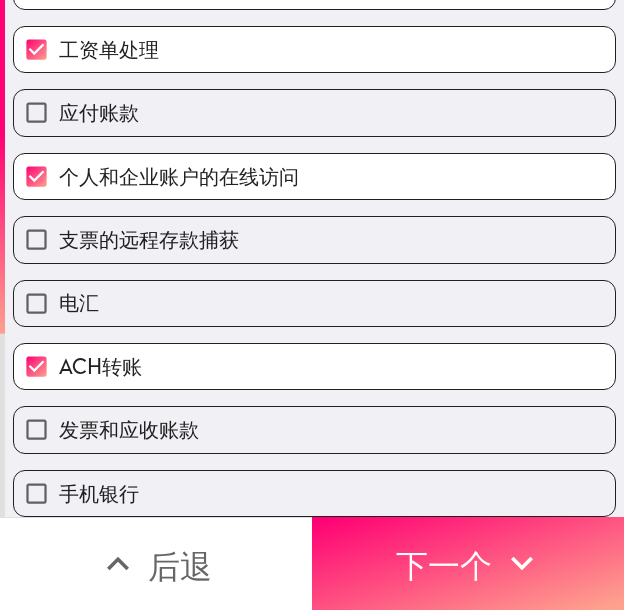 click on "手机银行" at bounding box center [314, 493] 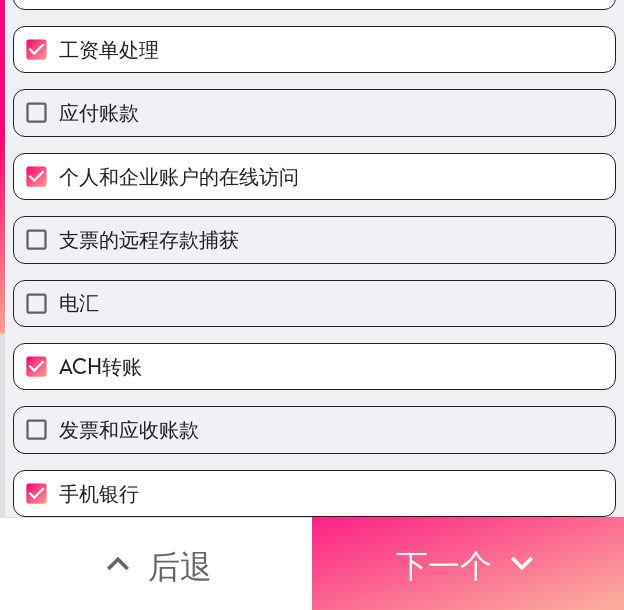 click on "下一个" at bounding box center (468, 563) 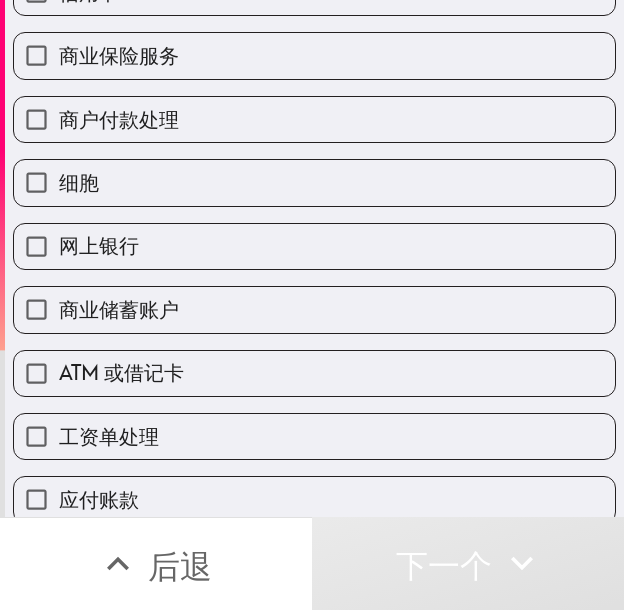 scroll, scrollTop: 100, scrollLeft: 0, axis: vertical 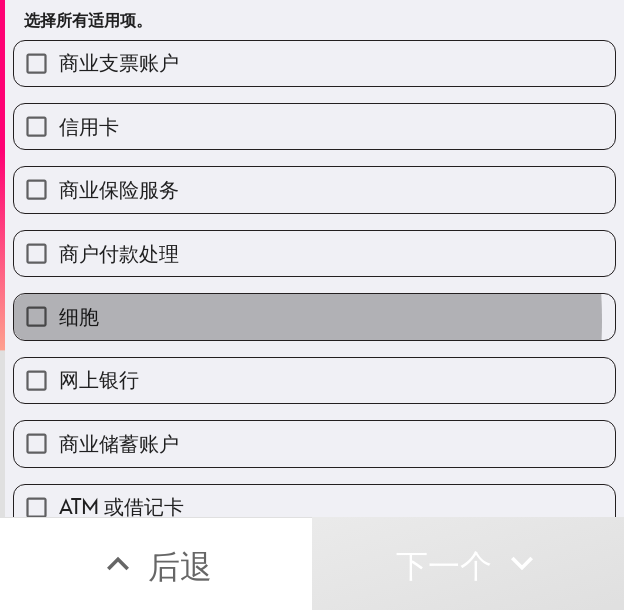 click on "细胞" at bounding box center (314, 316) 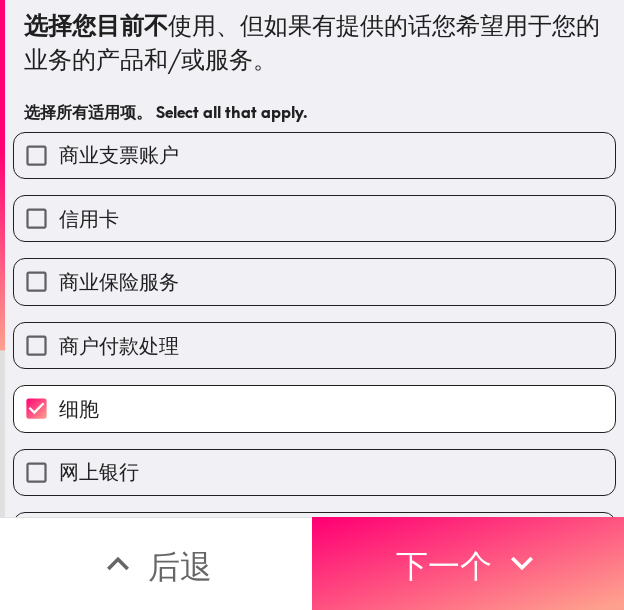 scroll, scrollTop: 0, scrollLeft: 0, axis: both 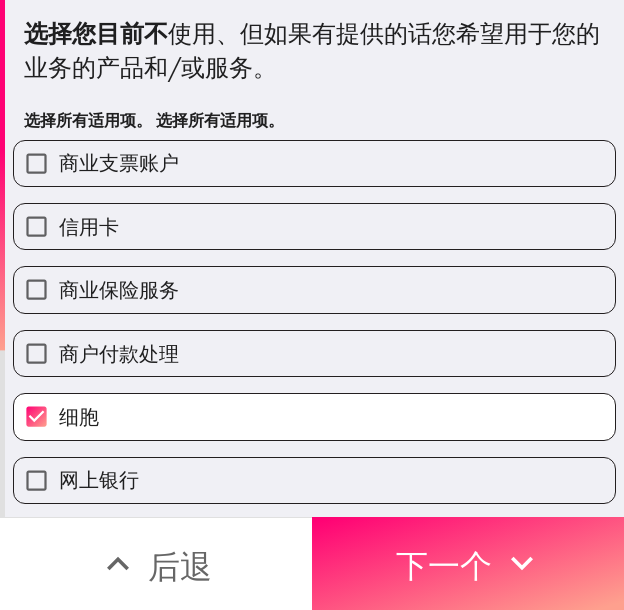 click on "商业保险服务" at bounding box center [314, 289] 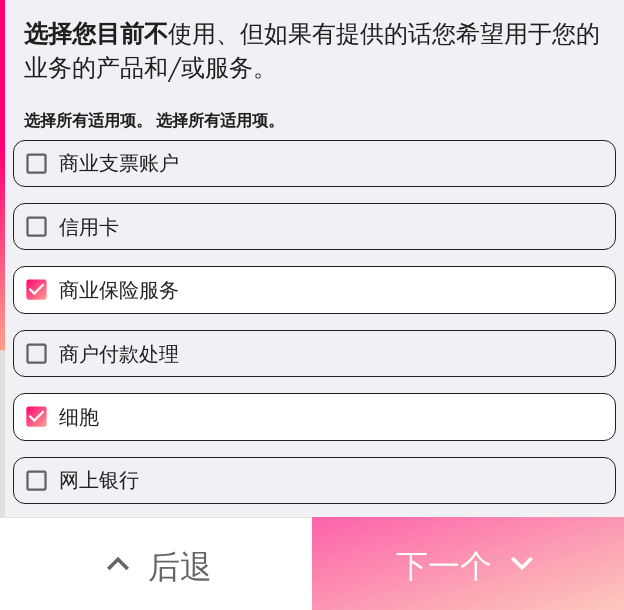 click on "下一个" at bounding box center [444, 566] 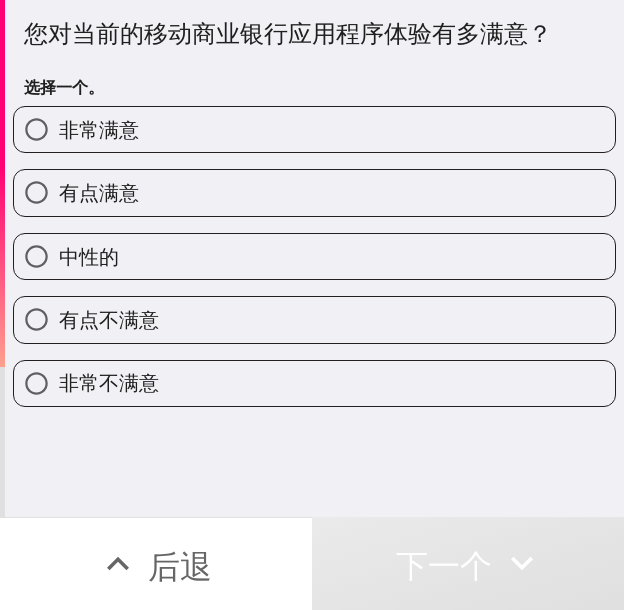 drag, startPoint x: 385, startPoint y: 130, endPoint x: 419, endPoint y: 139, distance: 35.17101 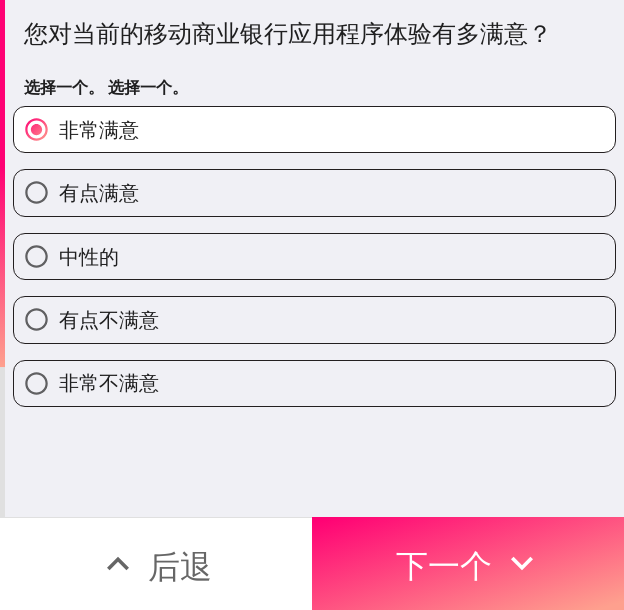 drag, startPoint x: 67, startPoint y: 200, endPoint x: 53, endPoint y: 197, distance: 14.3178215 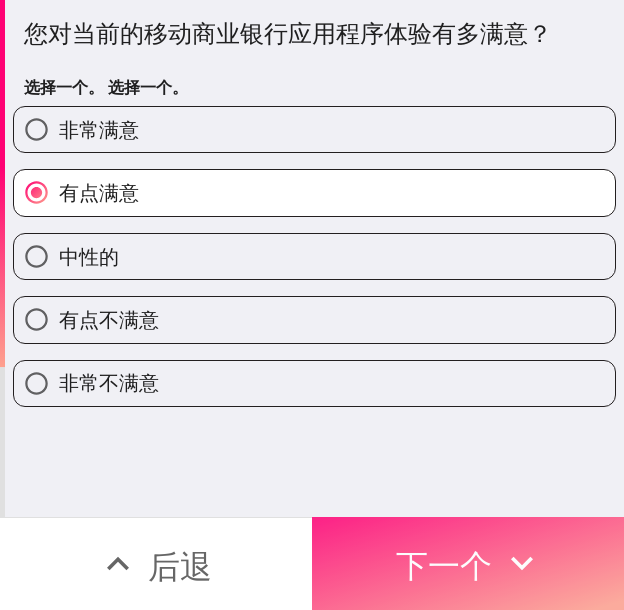click on "下一个" at bounding box center [468, 563] 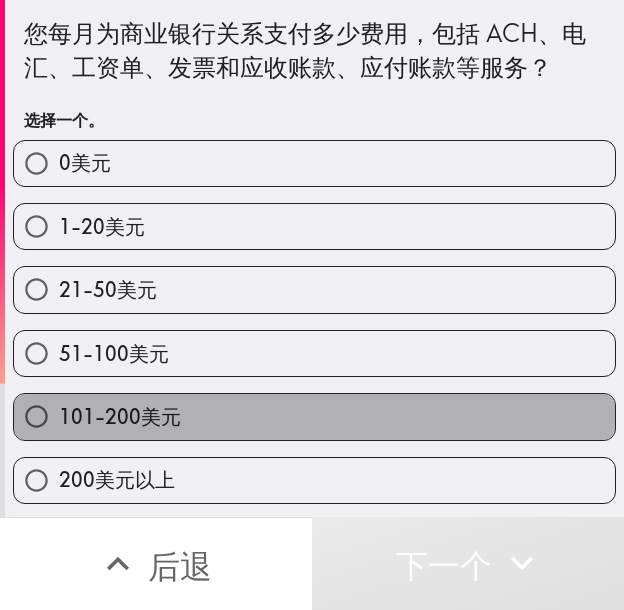 drag, startPoint x: 325, startPoint y: 410, endPoint x: 472, endPoint y: 452, distance: 152.88231 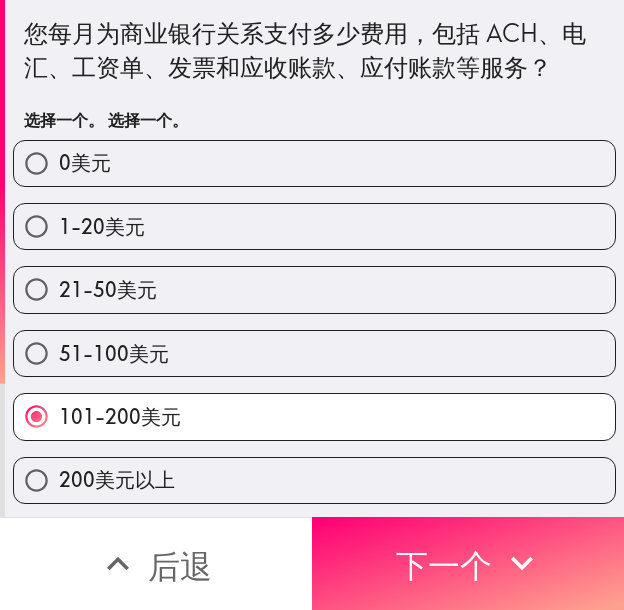 click on "200美元以上" at bounding box center (314, 480) 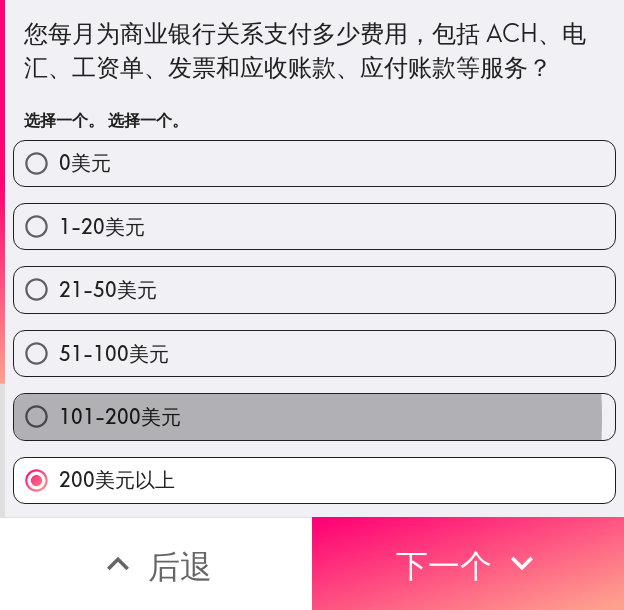 click on "101-200美元" at bounding box center [120, 416] 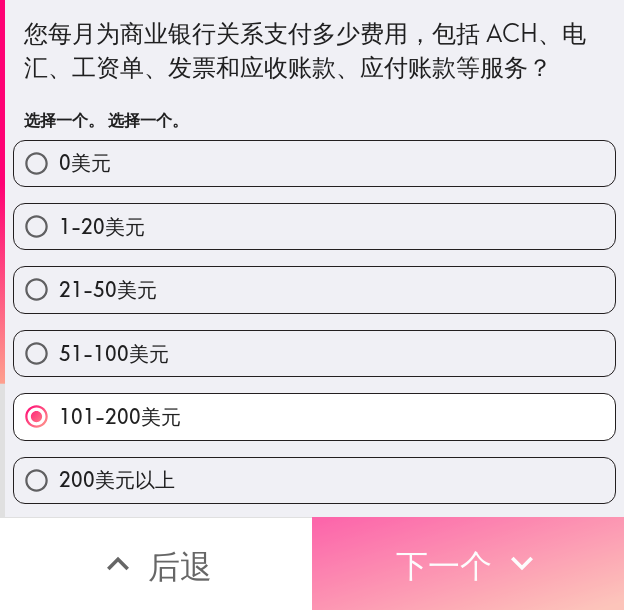 click on "下一个" at bounding box center [444, 566] 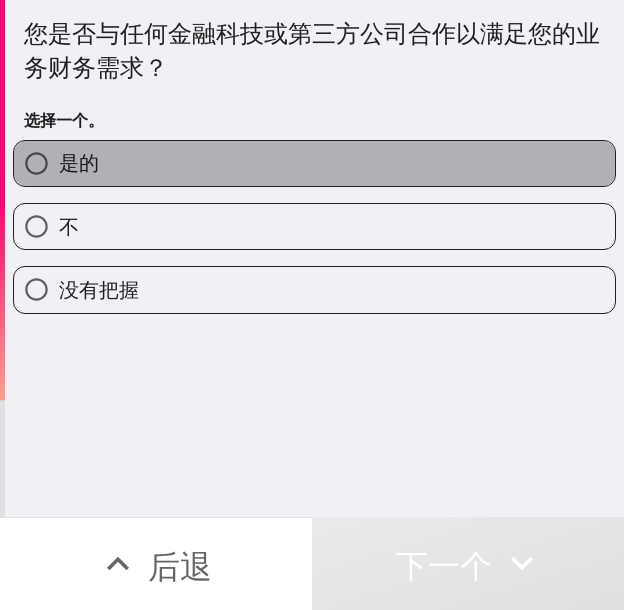 click on "是的" at bounding box center [314, 163] 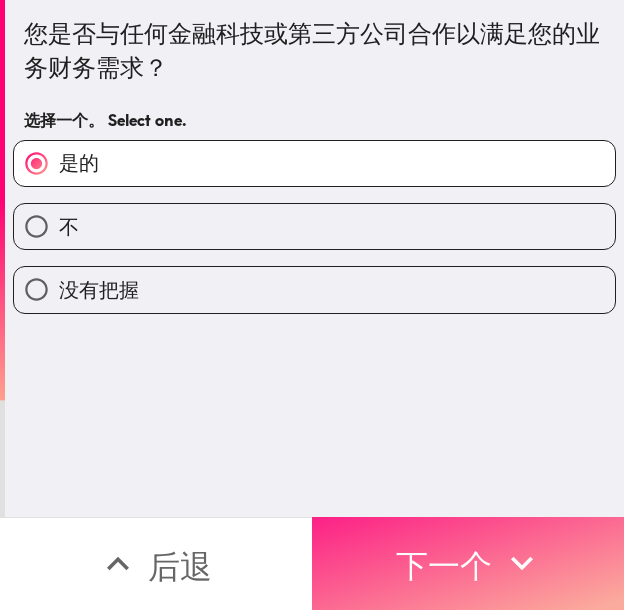 click on "下一个" at bounding box center [444, 566] 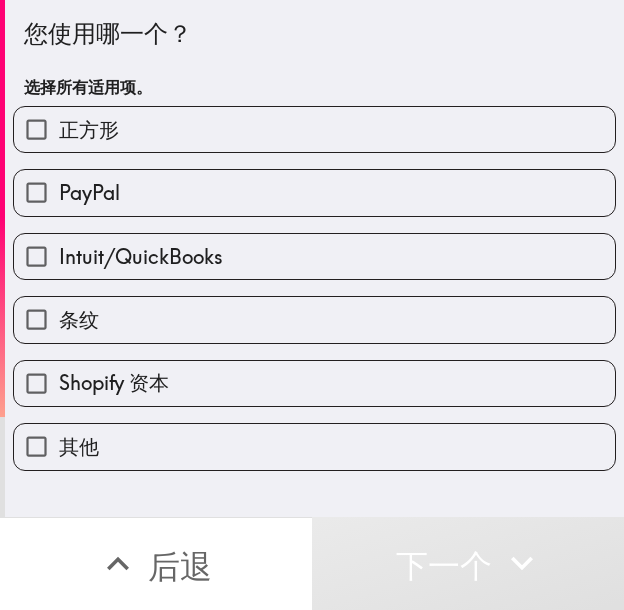 click on "条纹" at bounding box center [314, 319] 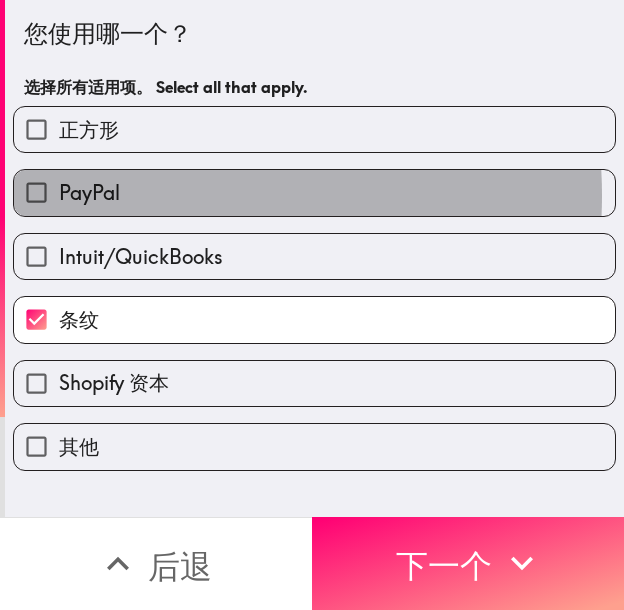 click on "PayPal" at bounding box center (314, 192) 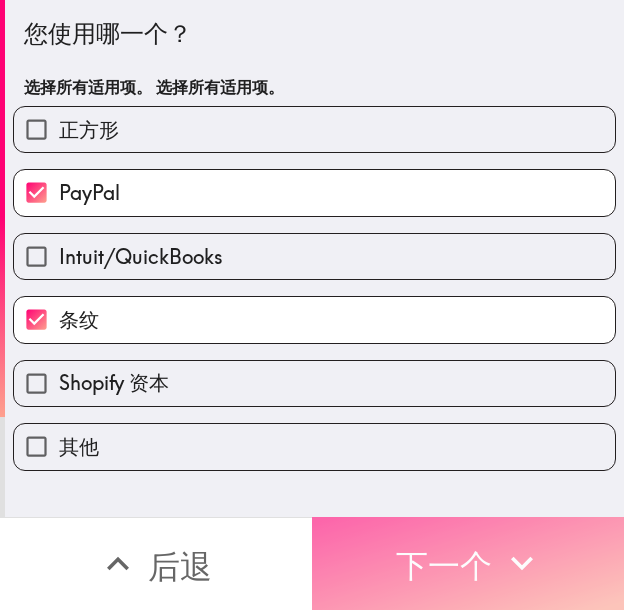 click on "下一个" at bounding box center (468, 563) 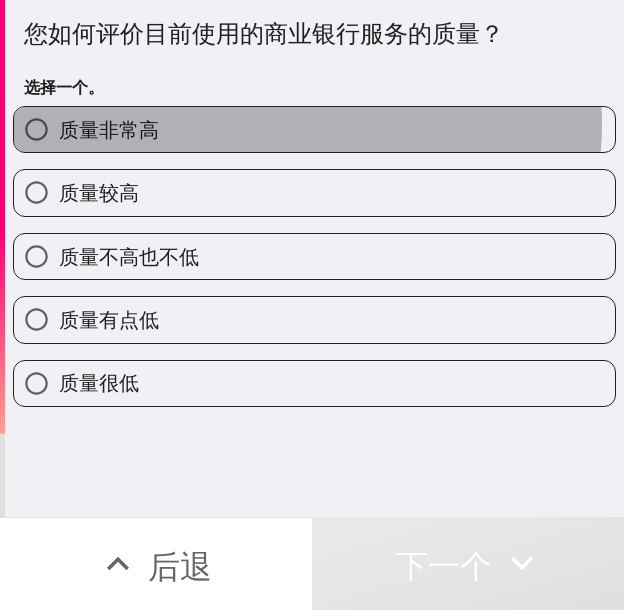 click on "质量非常高" at bounding box center [314, 129] 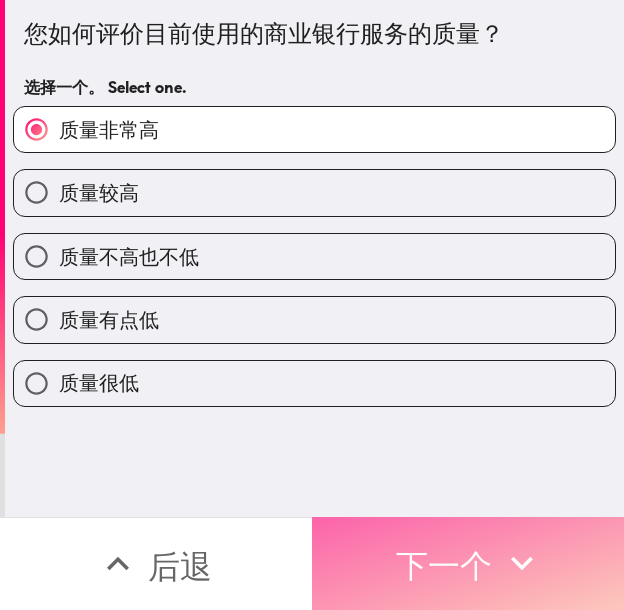 click on "下一个" at bounding box center (444, 566) 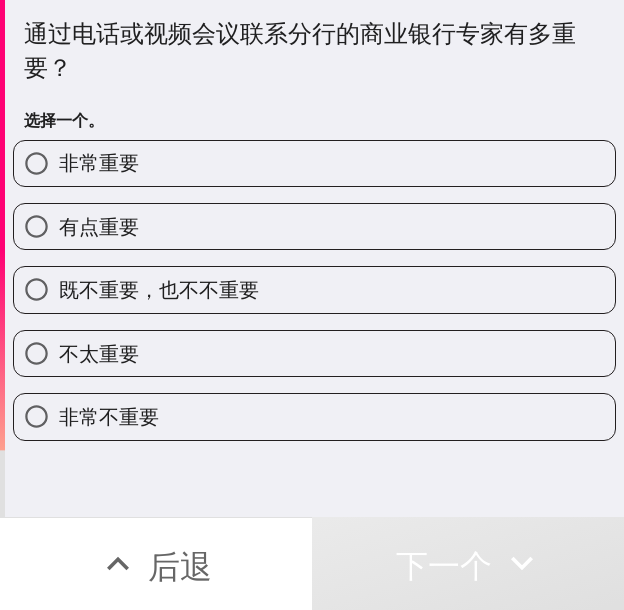 click on "非常重要" at bounding box center [314, 163] 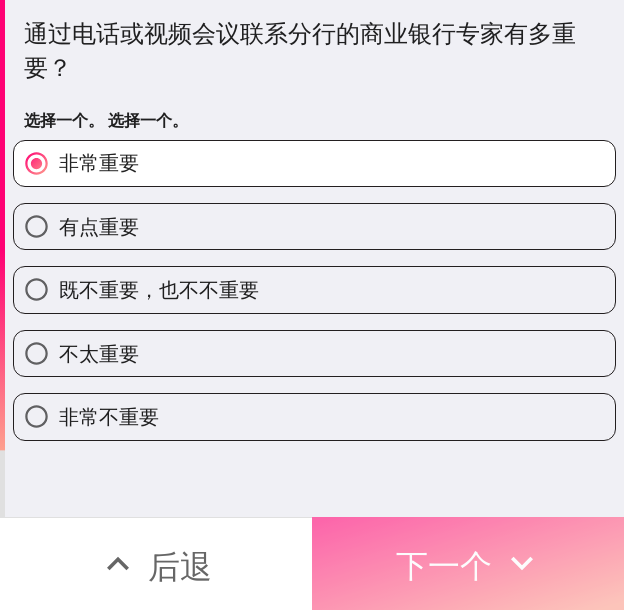click on "下一个" at bounding box center (444, 566) 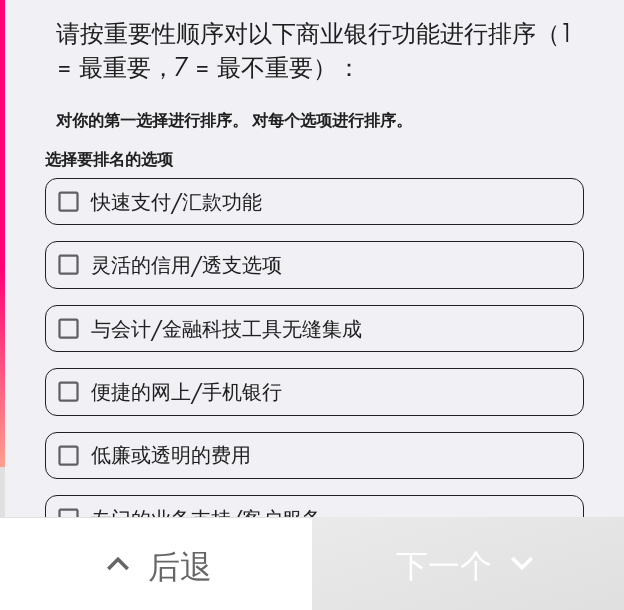 click on "快速支付/汇款功能" at bounding box center [314, 201] 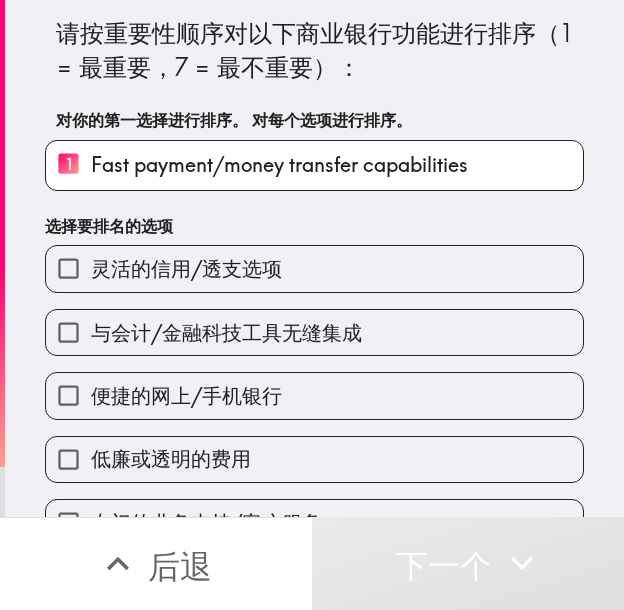 drag, startPoint x: 319, startPoint y: 322, endPoint x: 316, endPoint y: 359, distance: 37.12142 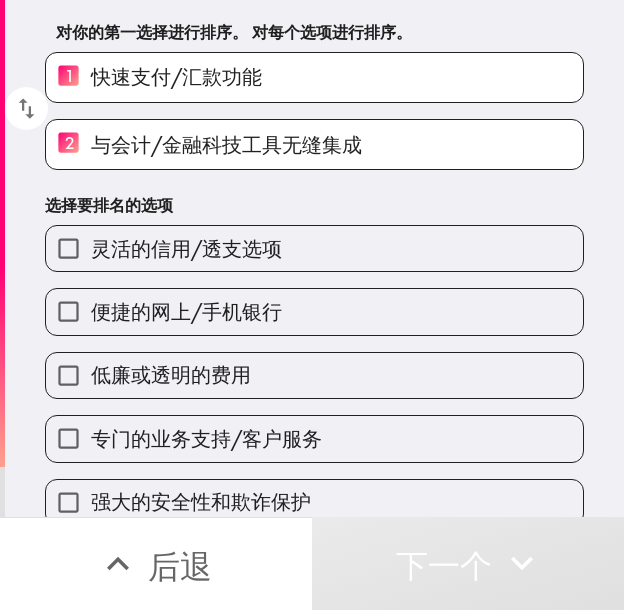 scroll, scrollTop: 112, scrollLeft: 0, axis: vertical 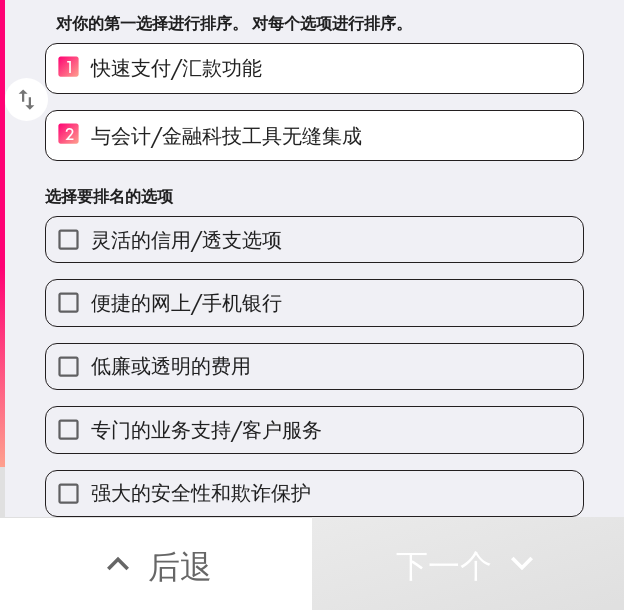 click on "专门的业务支持/客户服务" at bounding box center [314, 429] 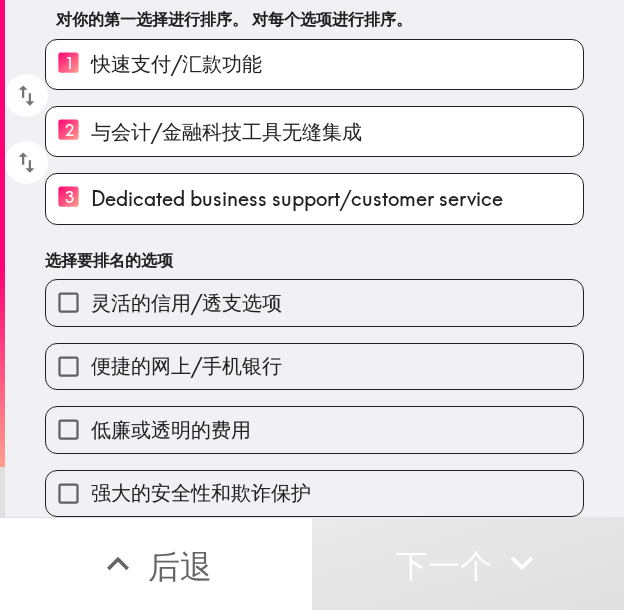click on "灵活的信用/透支选项" at bounding box center [314, 302] 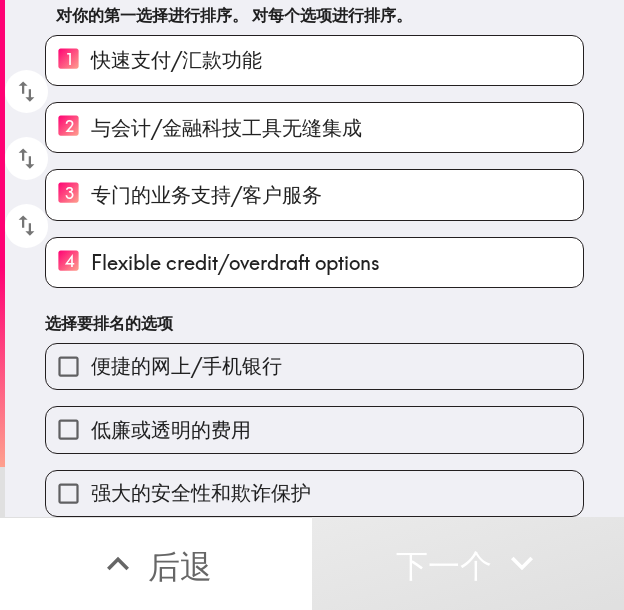 click on "低廉或透明的费用" at bounding box center [314, 429] 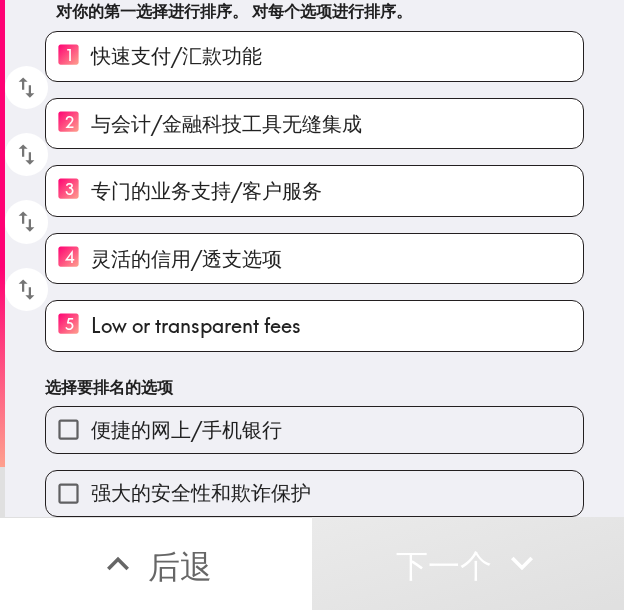 scroll, scrollTop: 124, scrollLeft: 0, axis: vertical 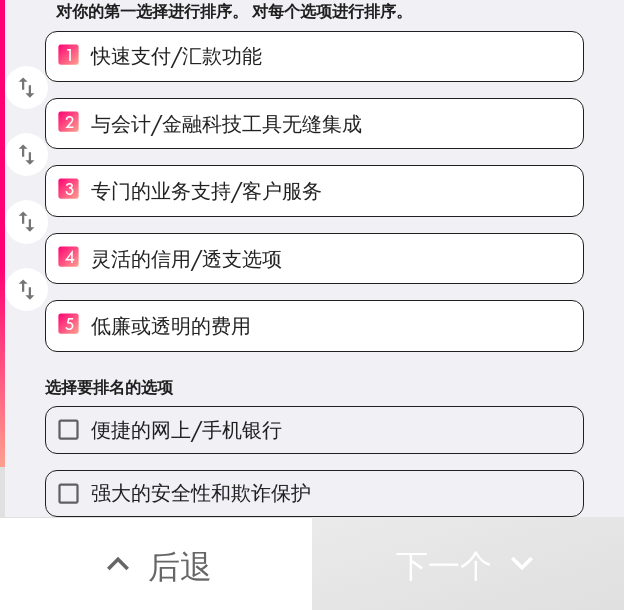 click on "强大的安全性和欺诈保护" at bounding box center [314, 493] 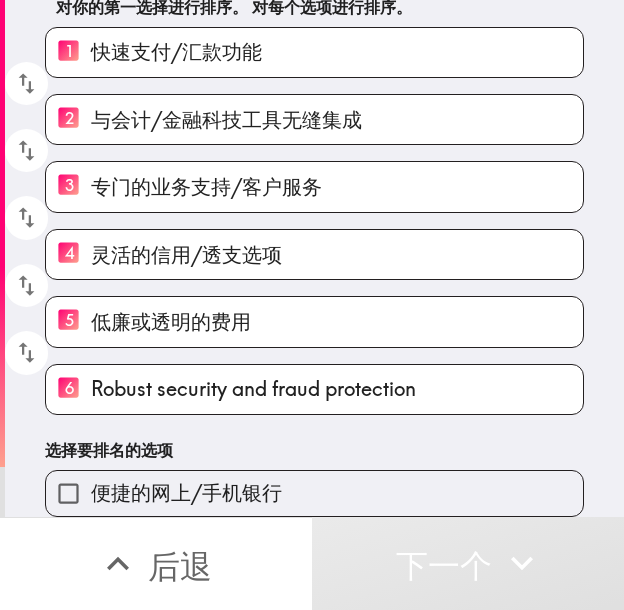 click on "便捷的网上/手机银行" at bounding box center [314, 493] 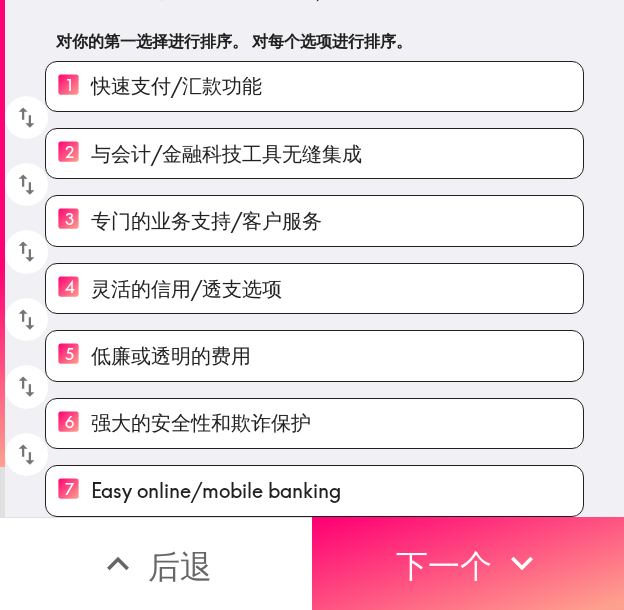 scroll, scrollTop: 94, scrollLeft: 0, axis: vertical 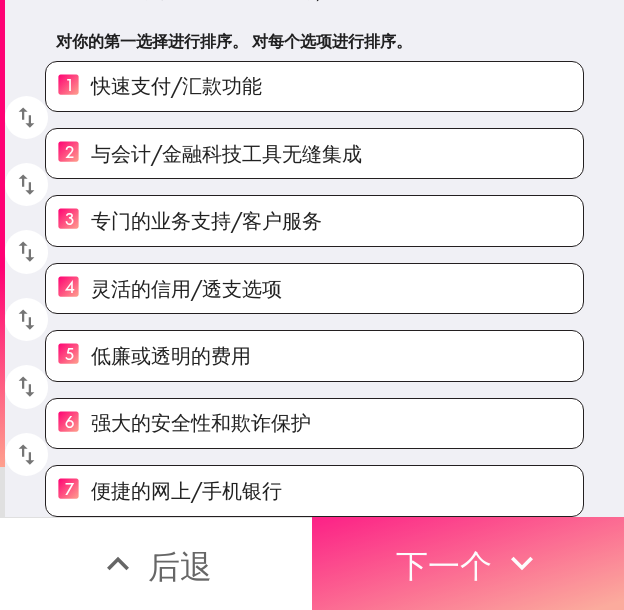 click on "下一个" at bounding box center (444, 566) 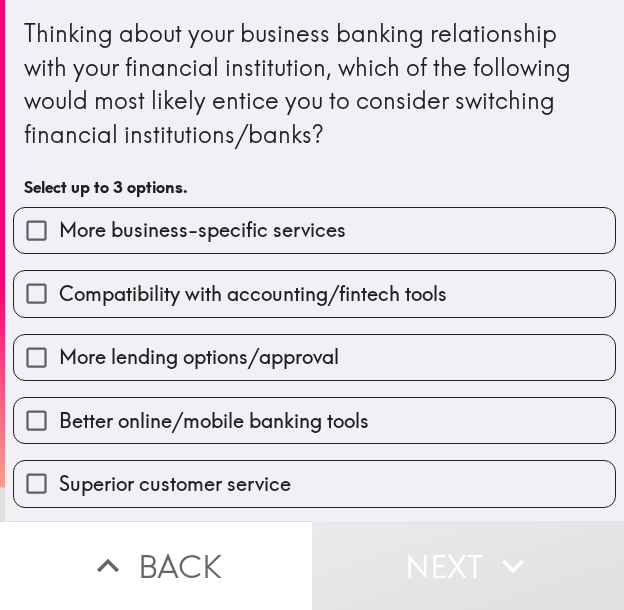 click on "Compatibility with accounting/fintech tools" at bounding box center (306, 285) 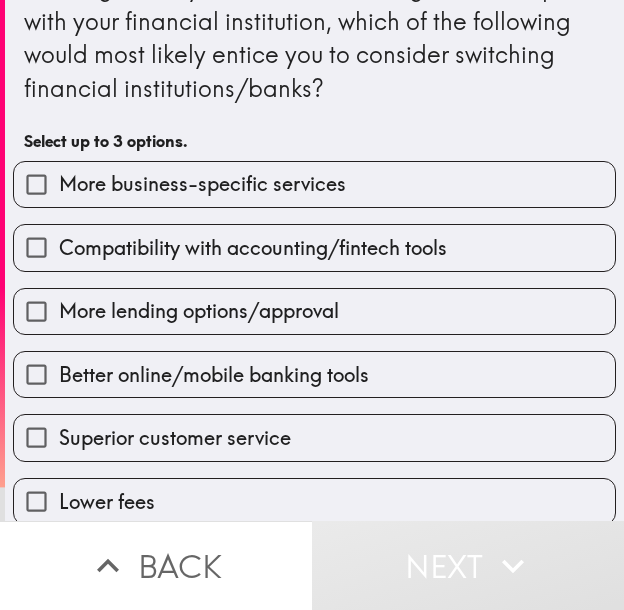 scroll, scrollTop: 192, scrollLeft: 0, axis: vertical 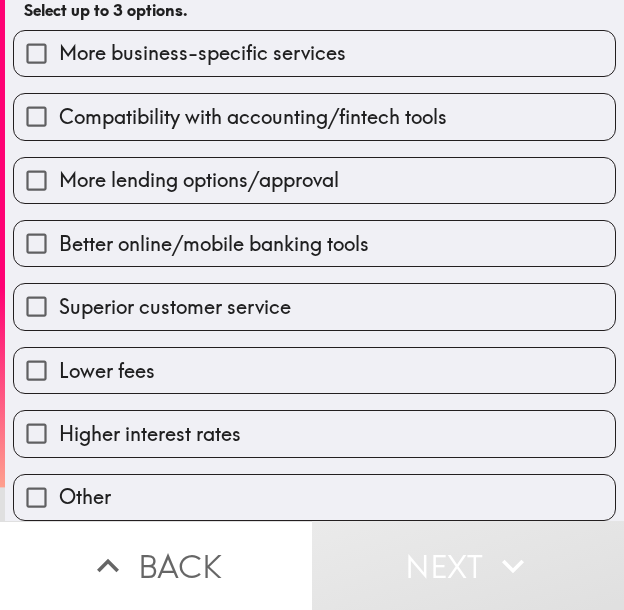 click on "More lending options/approval" at bounding box center (314, 180) 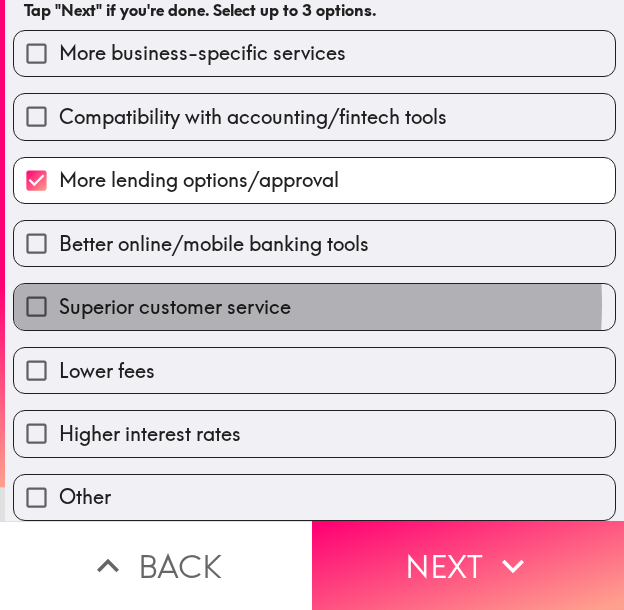 click on "Superior customer service" at bounding box center (175, 307) 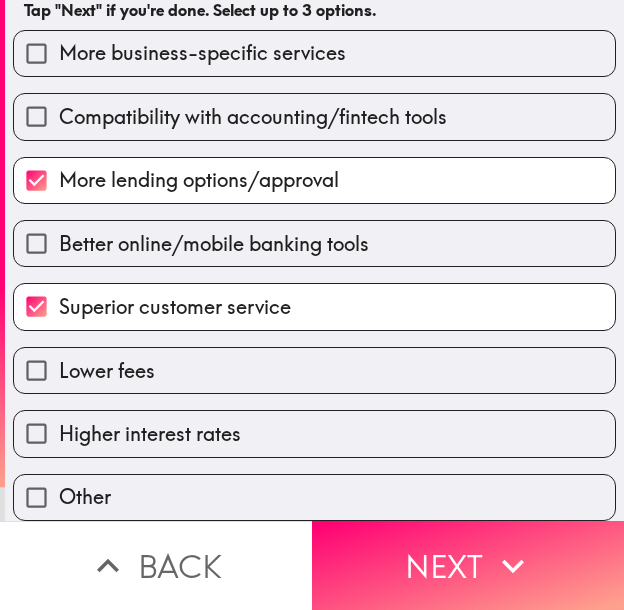 click on "Lower fees" at bounding box center [314, 370] 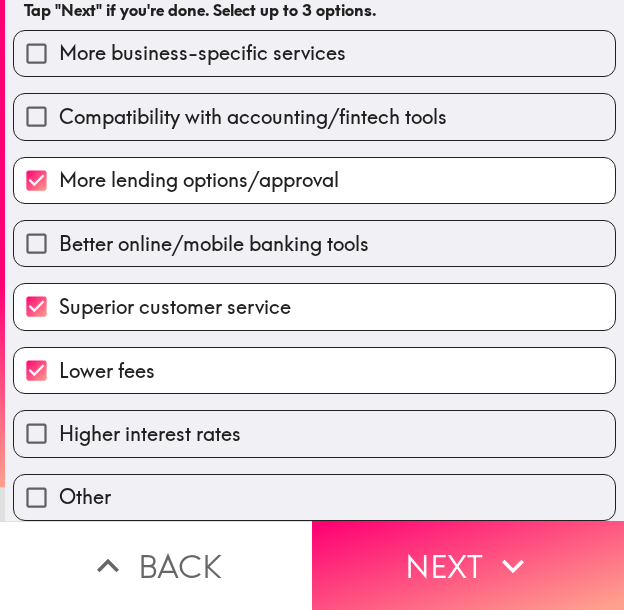 click on "Next" at bounding box center (468, 565) 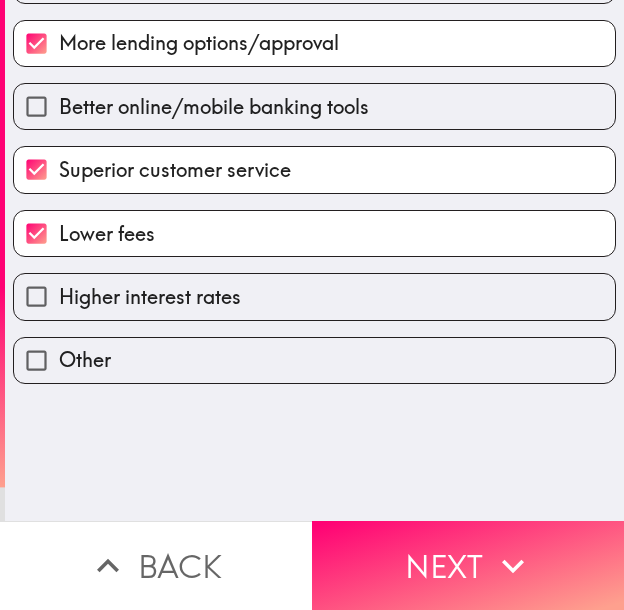 scroll, scrollTop: 0, scrollLeft: 0, axis: both 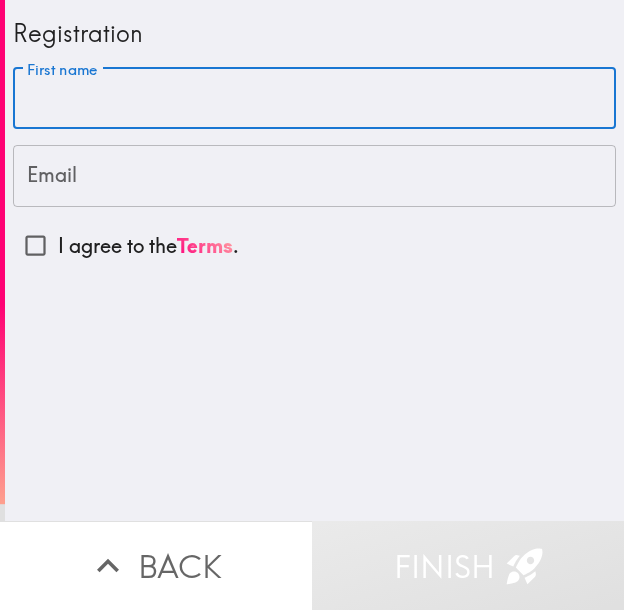 click on "First name" at bounding box center (314, 99) 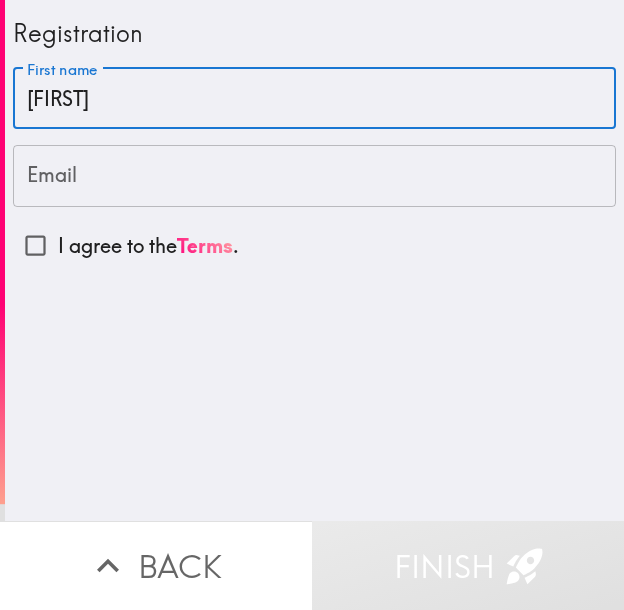 type on "[FIRST]" 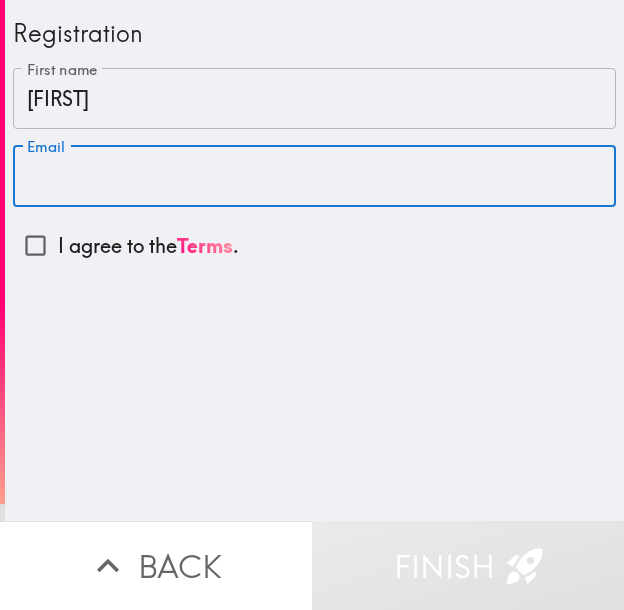 drag, startPoint x: 132, startPoint y: 165, endPoint x: 103, endPoint y: 208, distance: 51.86521 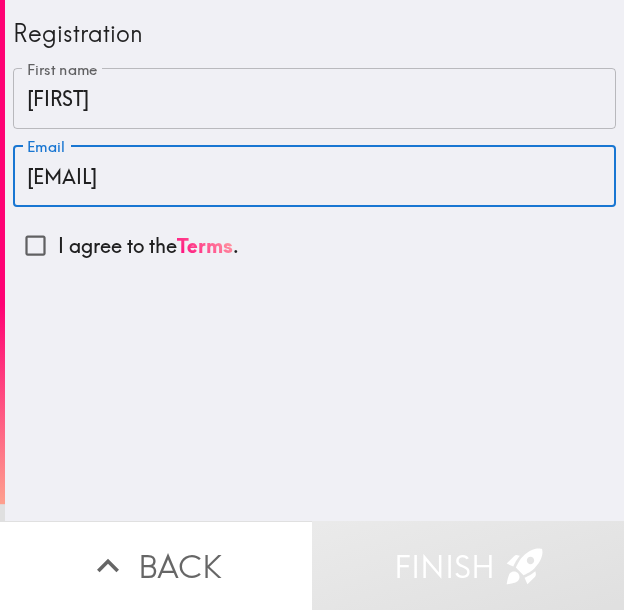 type on "[EMAIL]" 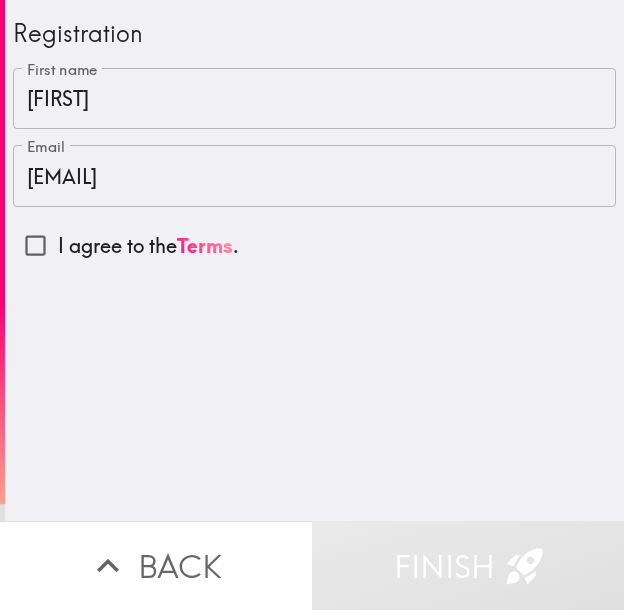 click on "I agree to the  Terms ." at bounding box center (148, 246) 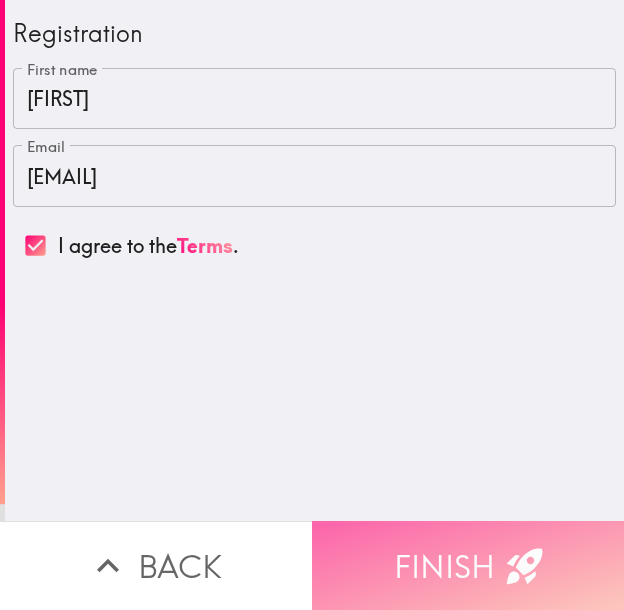 click on "Finish" at bounding box center [468, 565] 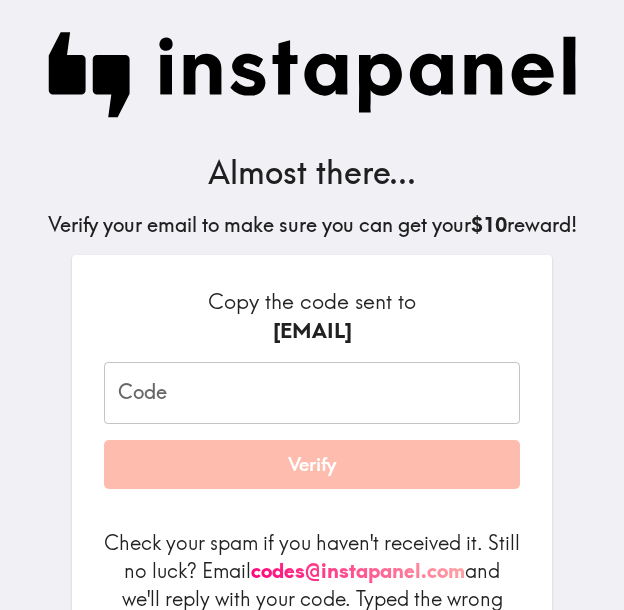 click on "Code" at bounding box center (312, 393) 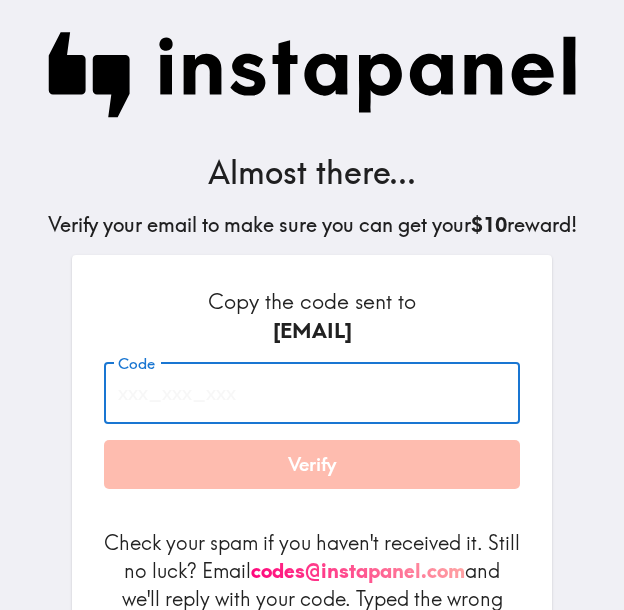 paste on "iJi_Upq_nHM" 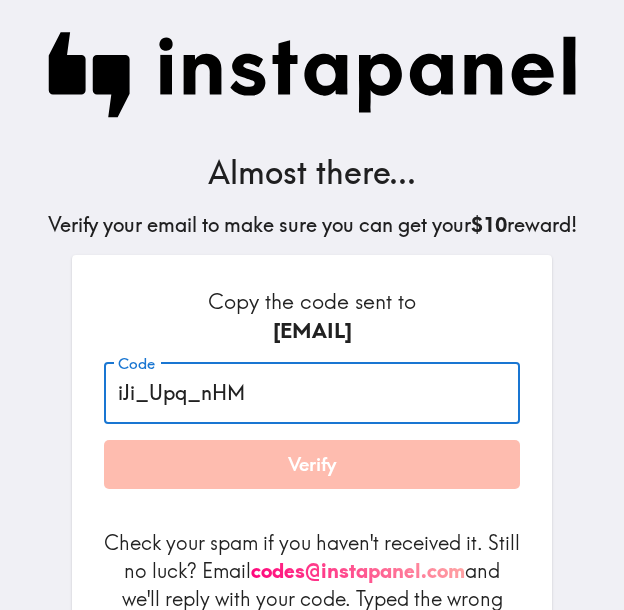 type on "iJi_Upq_nHM" 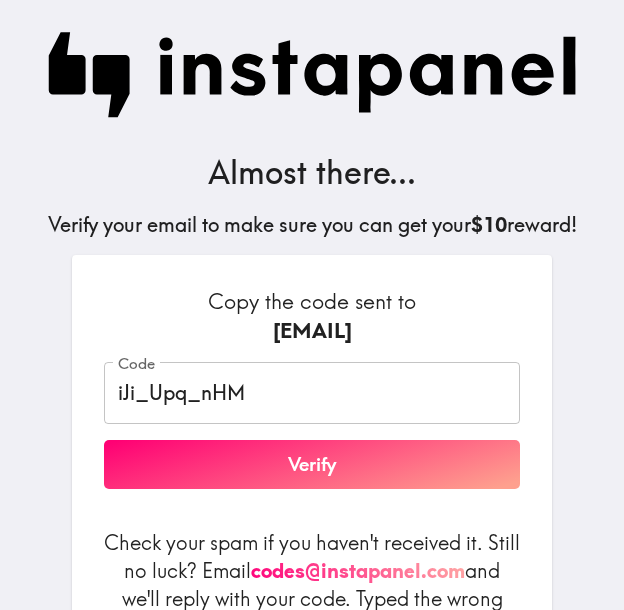 click on "Almost there... Verify your email to make sure you can get your  $10  reward! Copy the code sent to  [EMAIL] Code iJi_Upq_nHM Code Verify Check your spam if you haven't received it.   Still no luck? Email  [EMAIL]  and we'll reply with your code.   Typed the wrong email?   Request a new code By using Instapanel, you agree to our  Terms  and  Privacy Policy ." at bounding box center [312, 367] 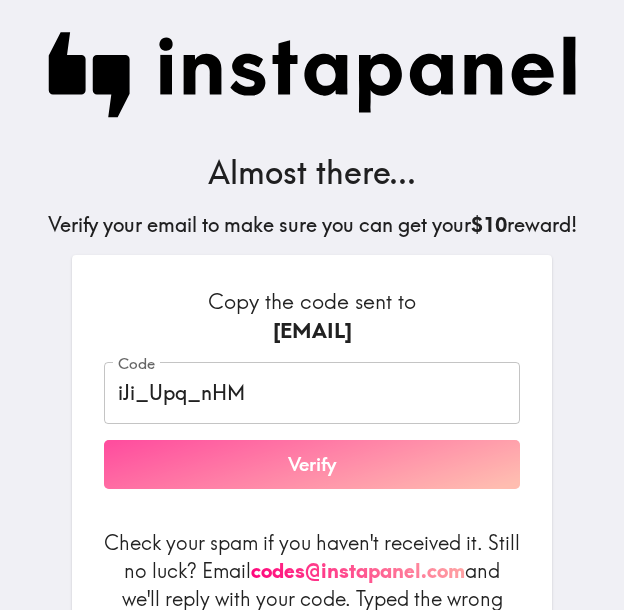 click on "Verify" at bounding box center (312, 465) 